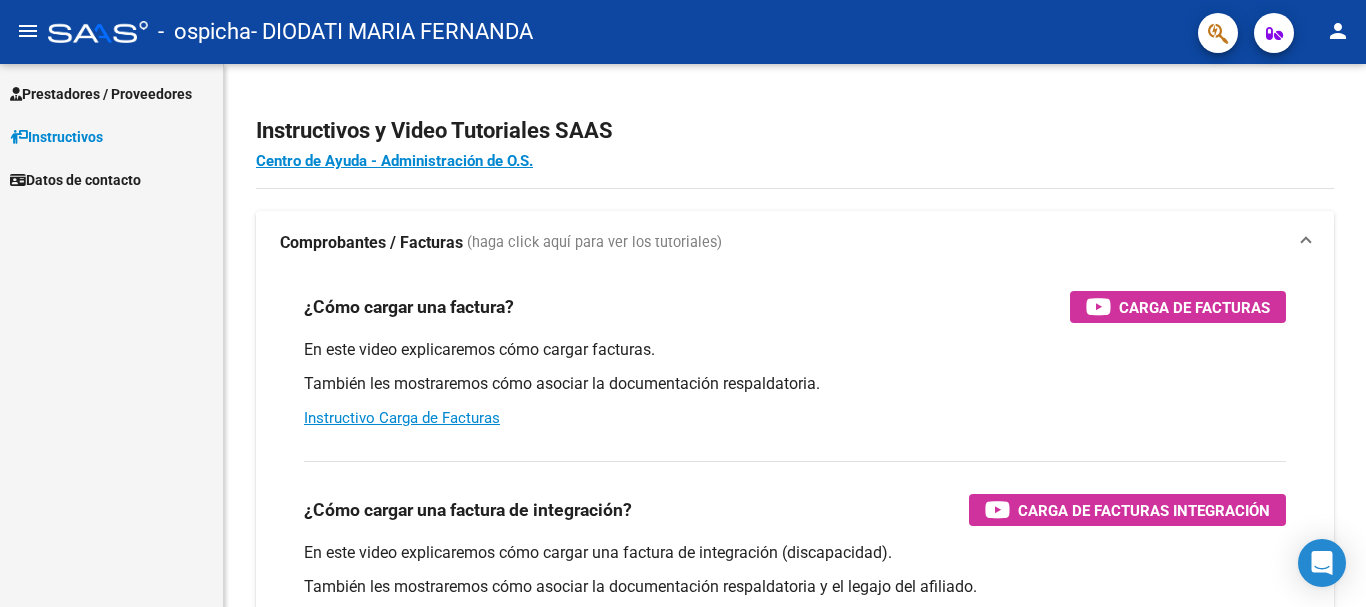 scroll, scrollTop: 0, scrollLeft: 0, axis: both 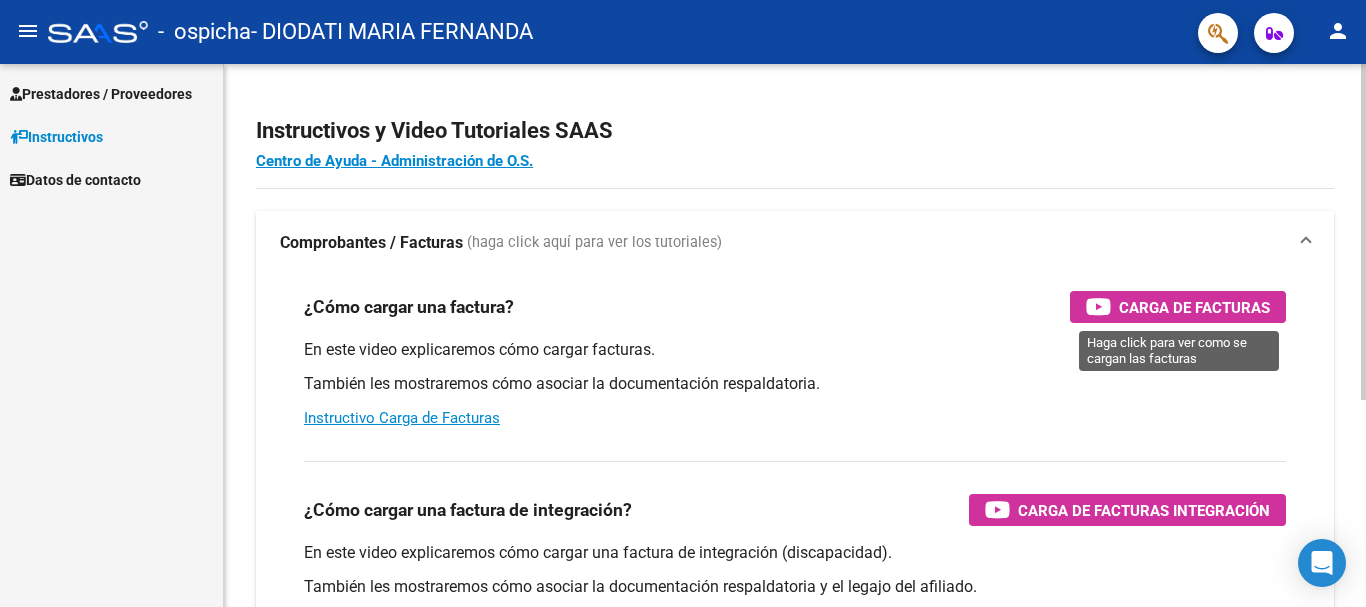click on "Carga de Facturas" at bounding box center [1194, 307] 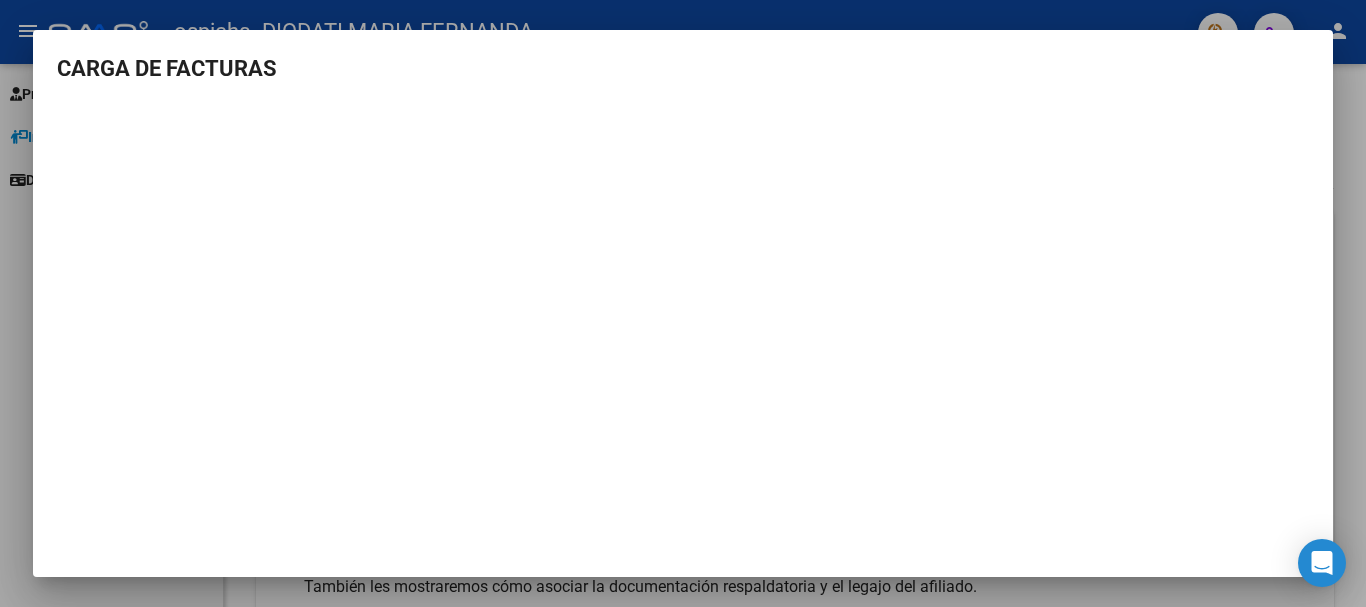 scroll, scrollTop: 0, scrollLeft: 0, axis: both 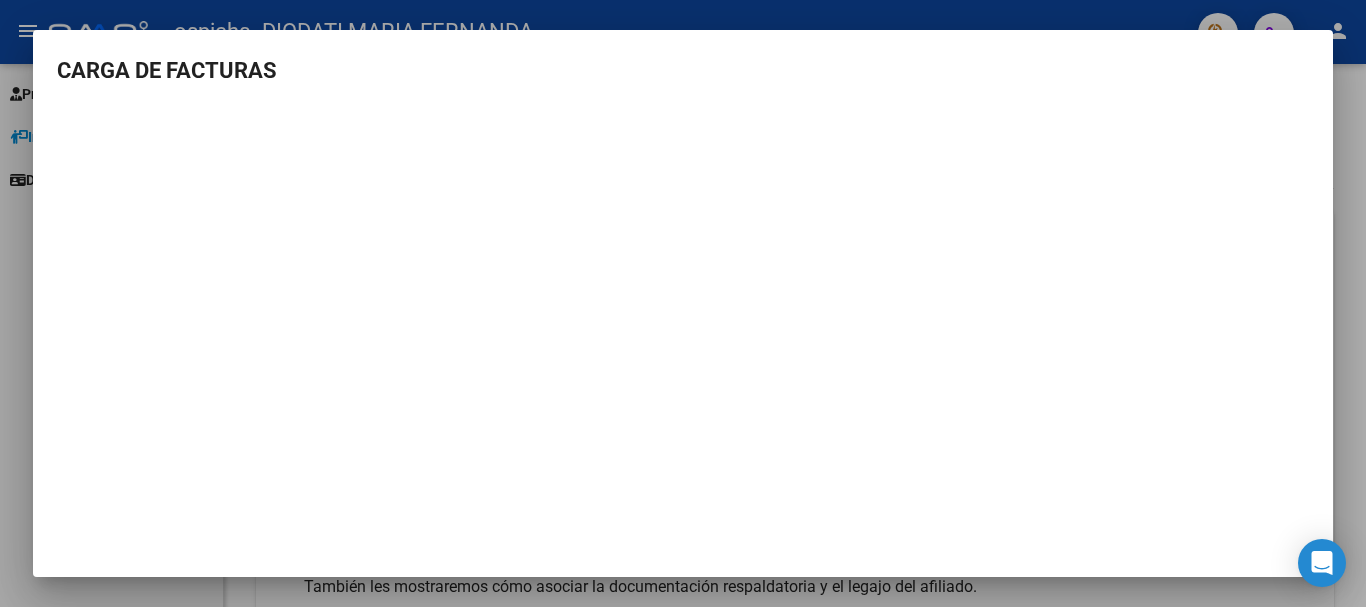click at bounding box center [683, 303] 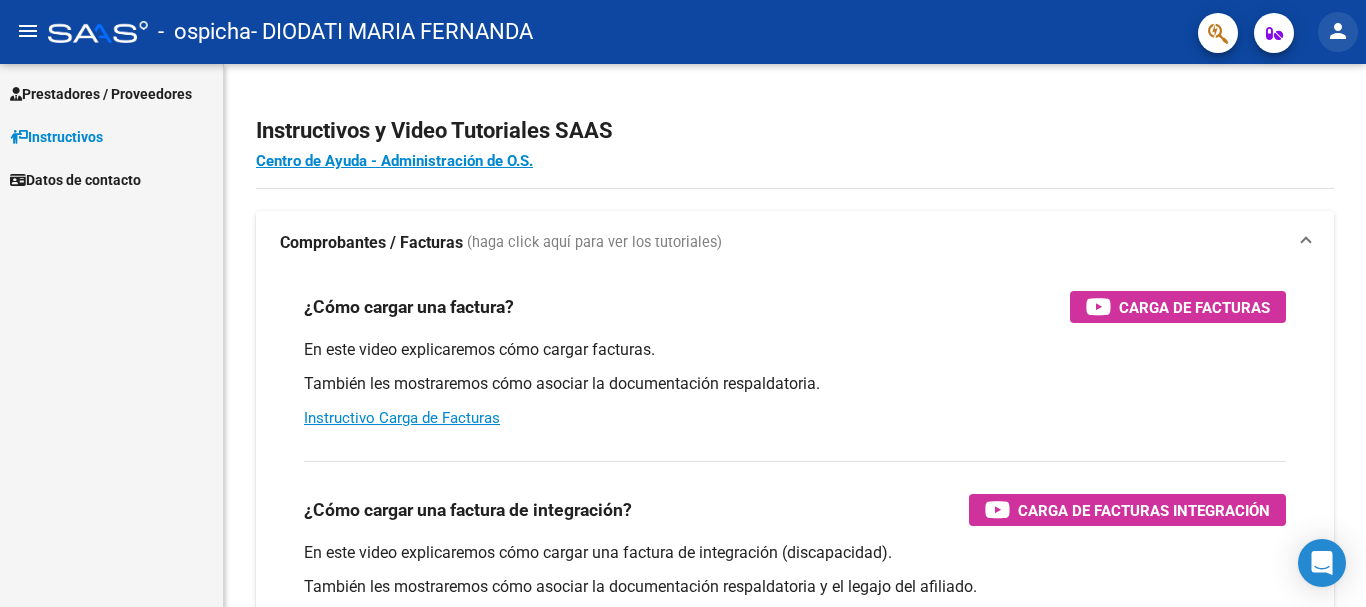 click on "person" 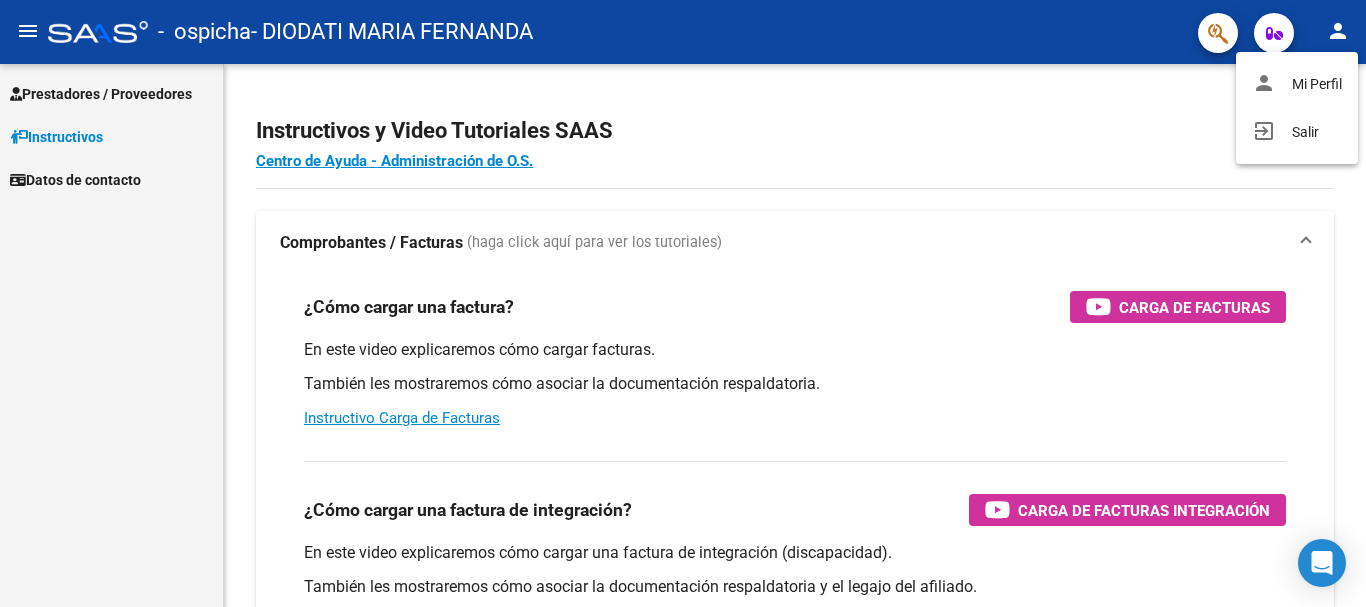 click at bounding box center (683, 303) 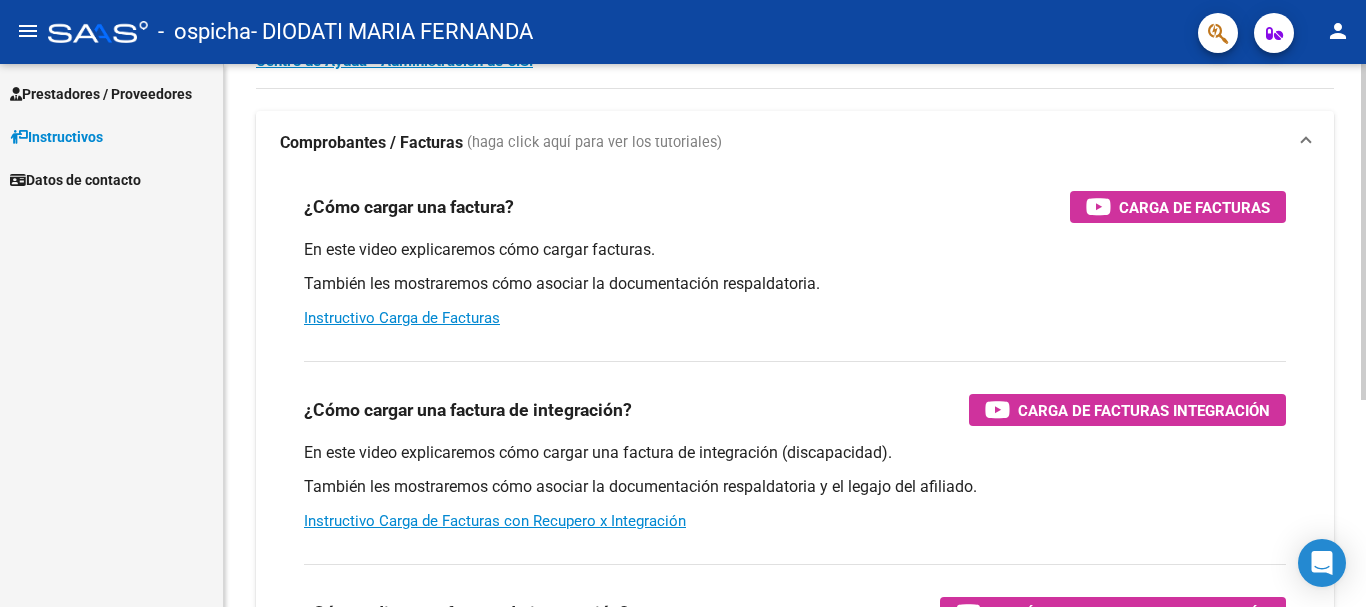 scroll, scrollTop: 300, scrollLeft: 0, axis: vertical 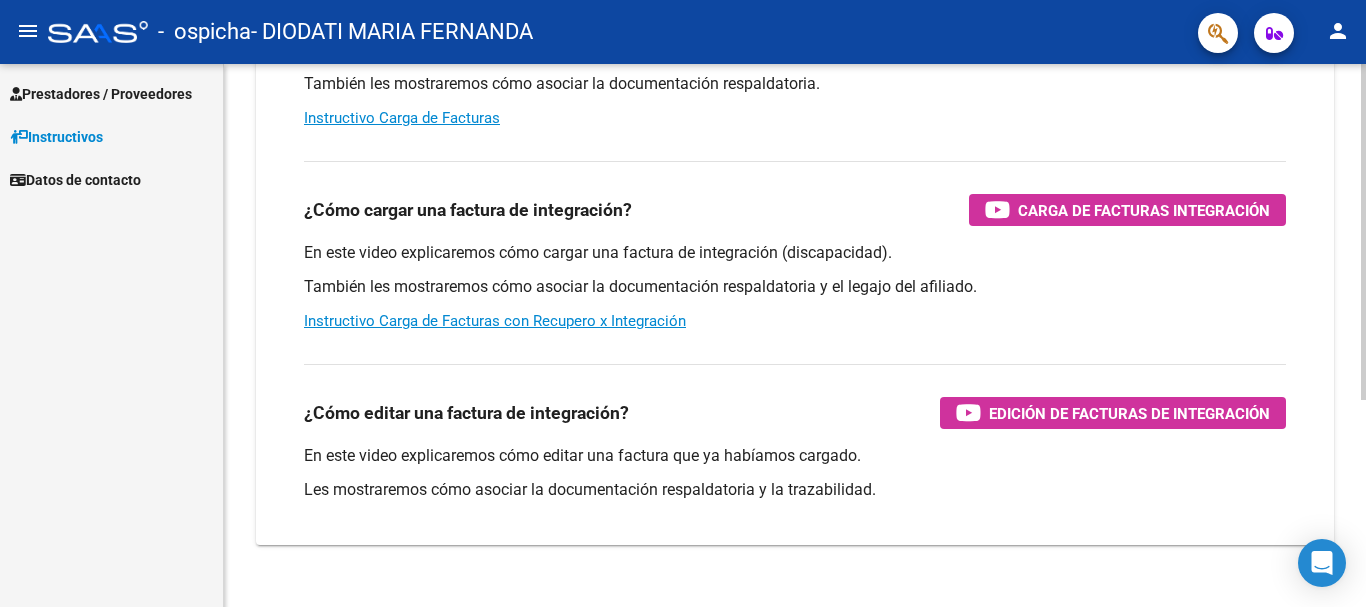 drag, startPoint x: 330, startPoint y: 214, endPoint x: 1090, endPoint y: 302, distance: 765.07776 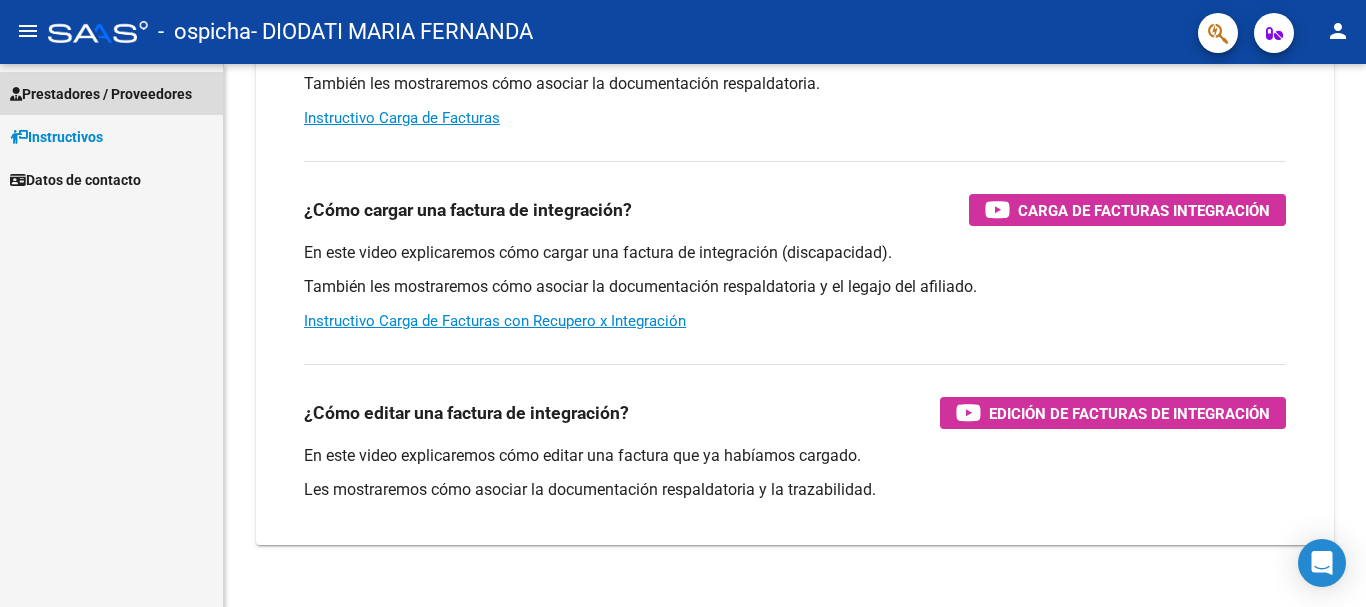 click on "Prestadores / Proveedores" at bounding box center [101, 94] 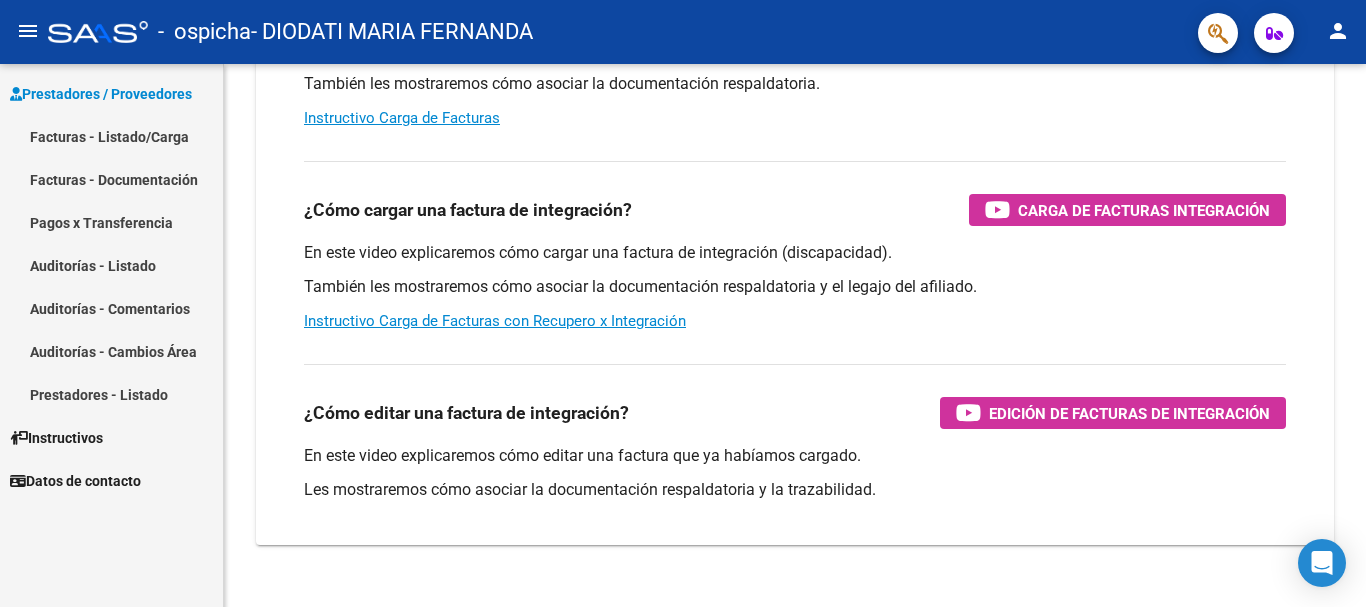 click on "Facturas - Listado/Carga" at bounding box center [111, 136] 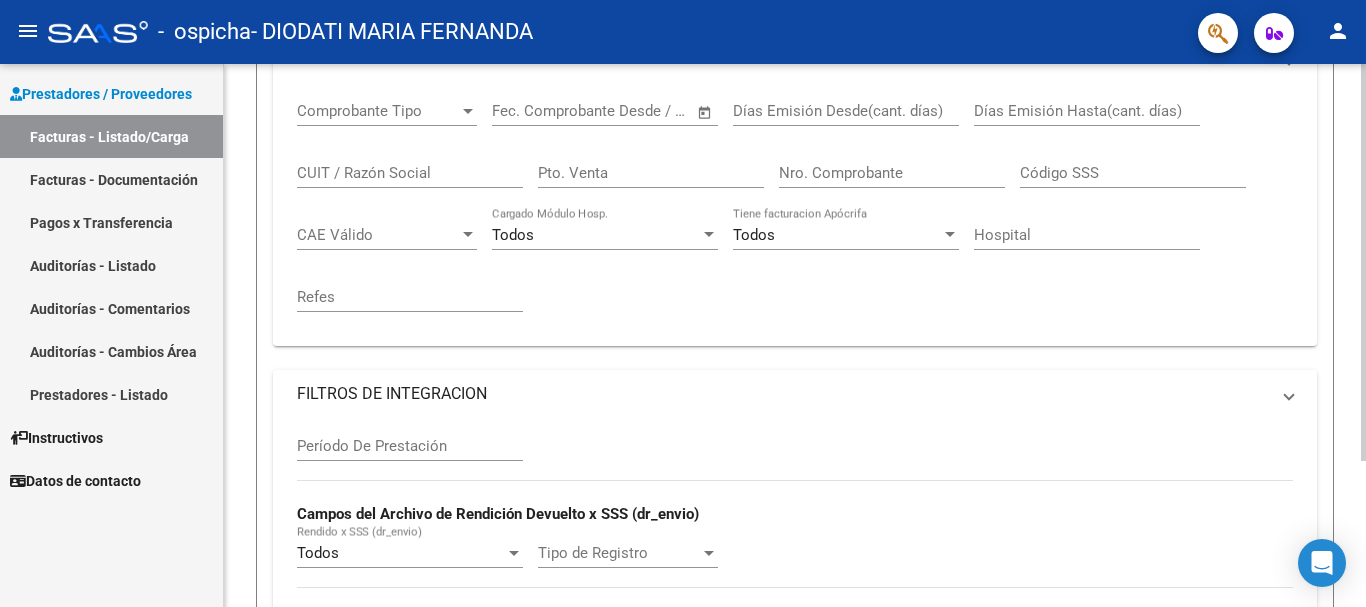scroll, scrollTop: 0, scrollLeft: 0, axis: both 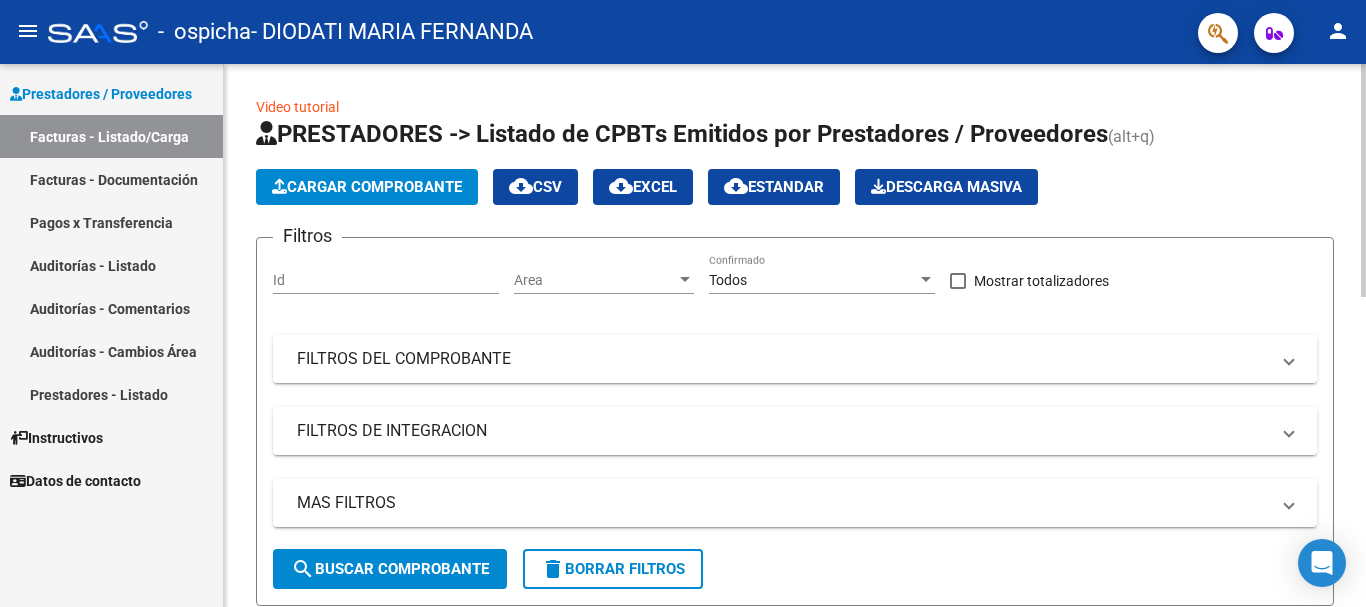click on "Cargar Comprobante" 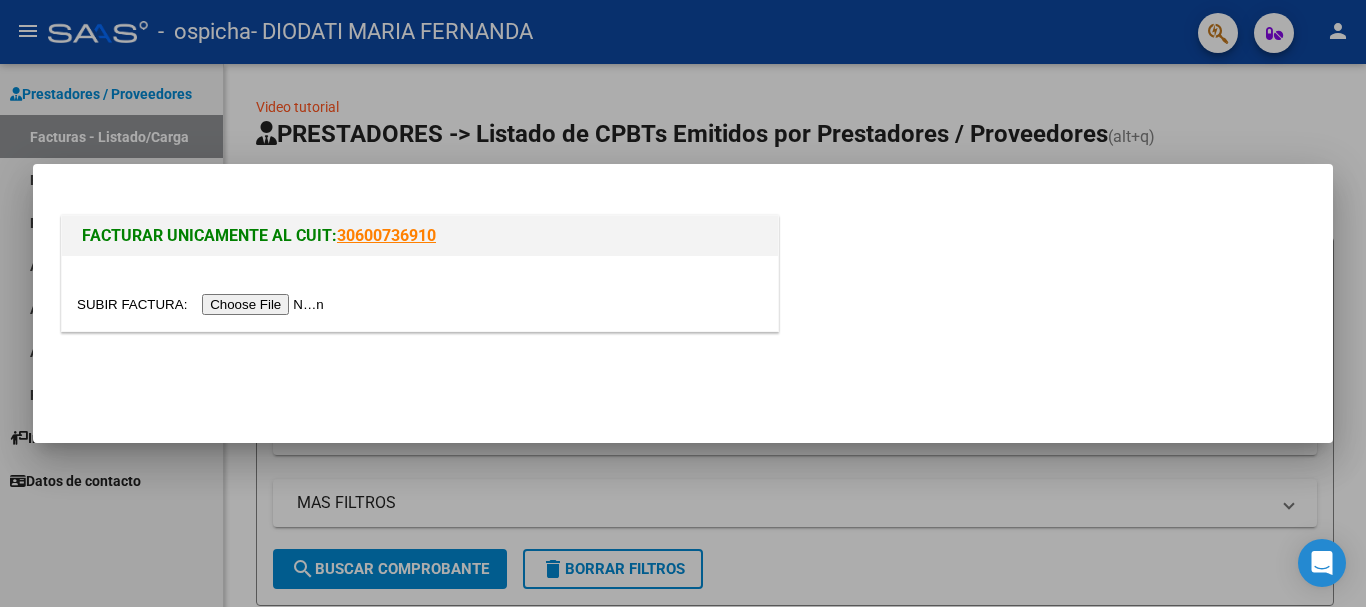 click at bounding box center (203, 304) 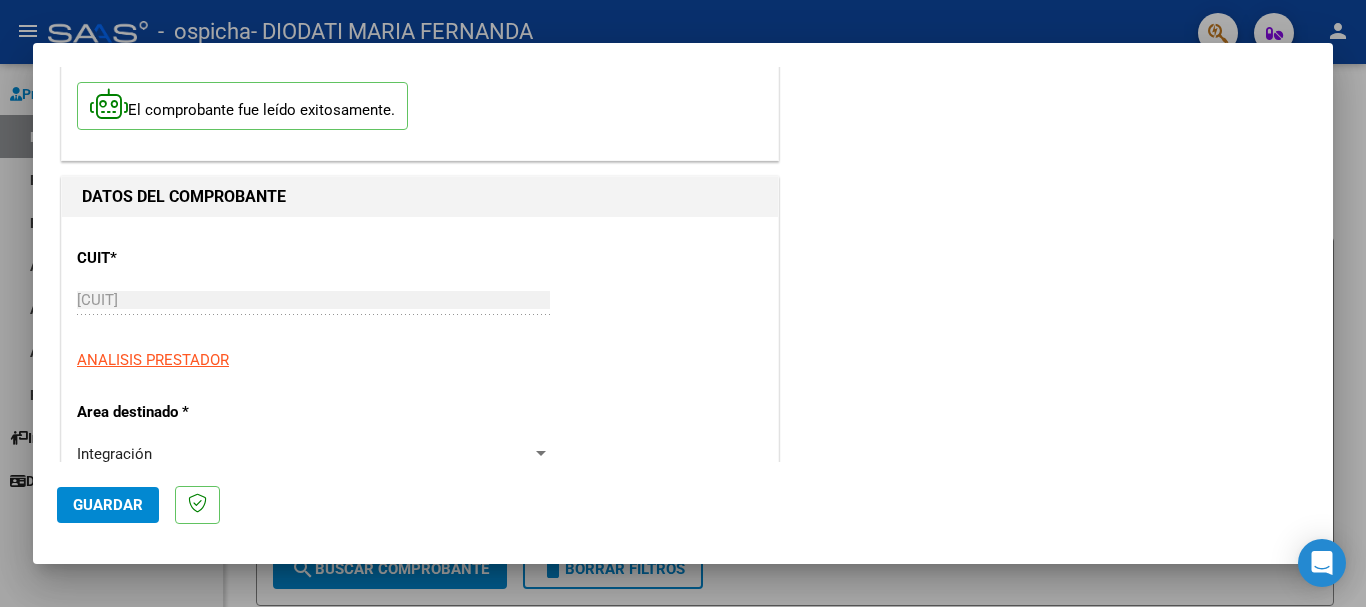 scroll, scrollTop: 300, scrollLeft: 0, axis: vertical 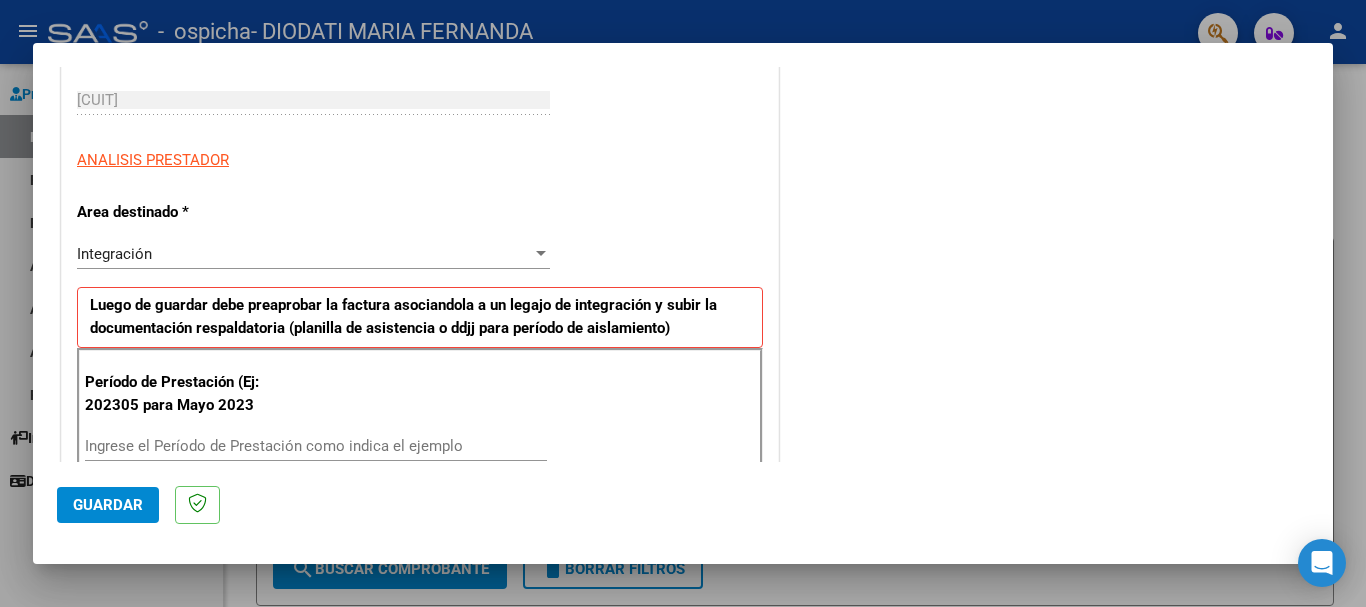 click on "Integración Seleccionar Area" at bounding box center (313, 254) 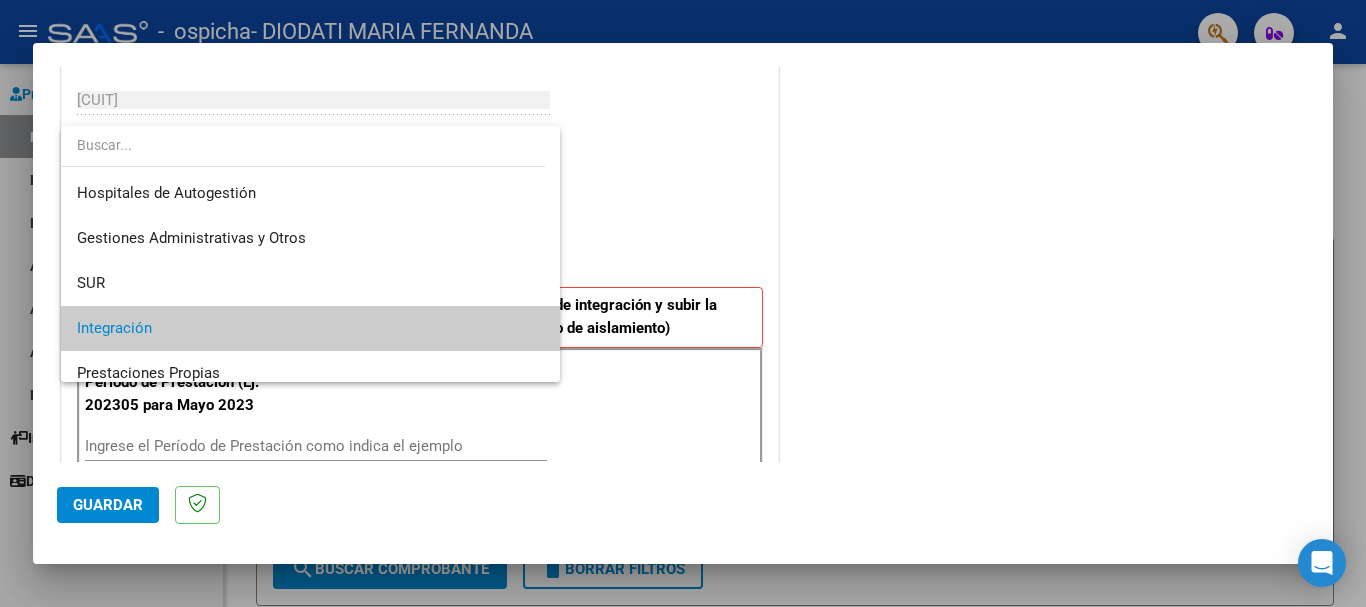 scroll, scrollTop: 75, scrollLeft: 0, axis: vertical 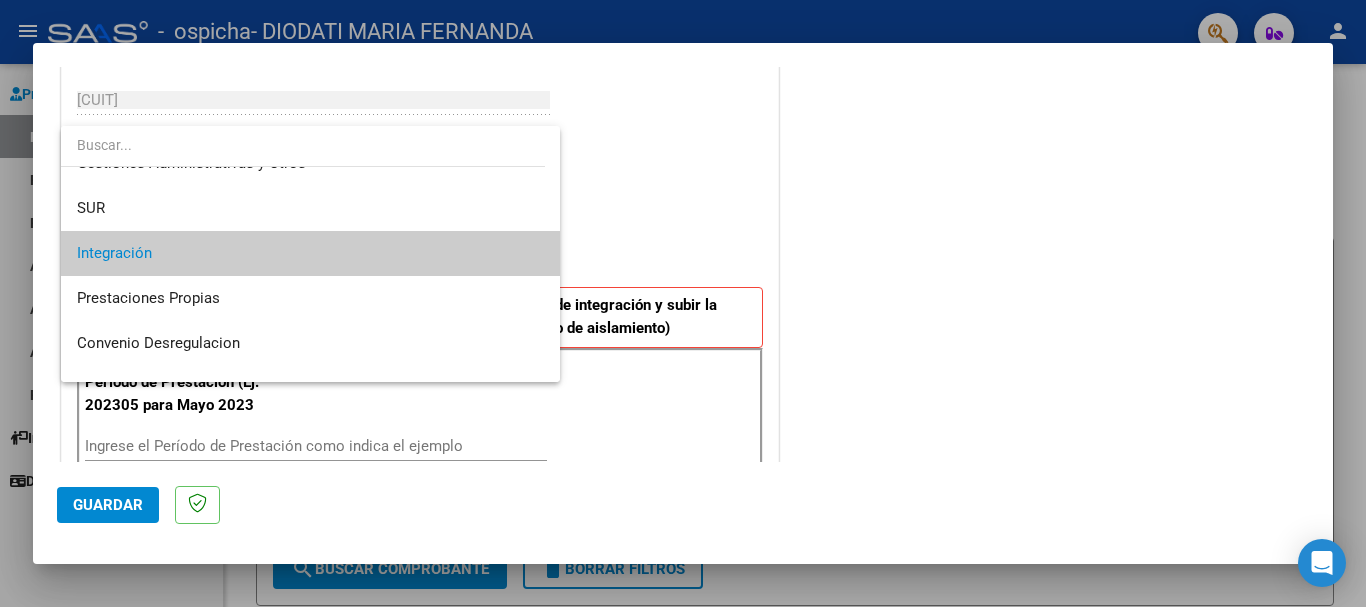 click at bounding box center (683, 303) 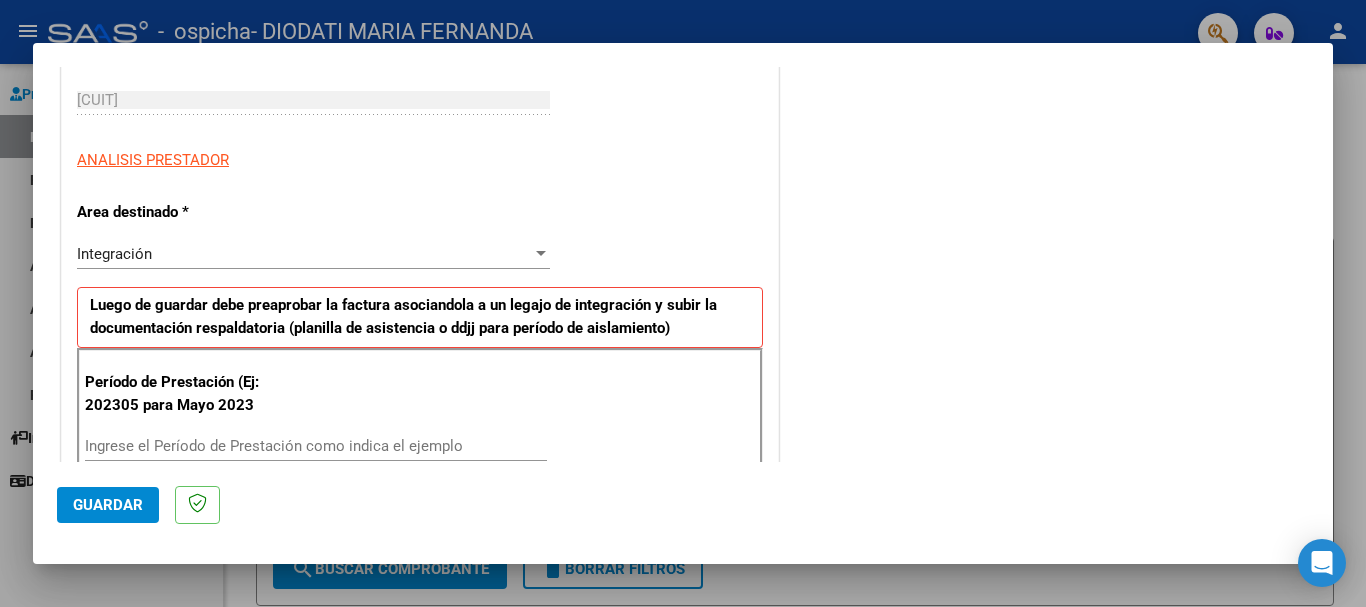 scroll, scrollTop: 400, scrollLeft: 0, axis: vertical 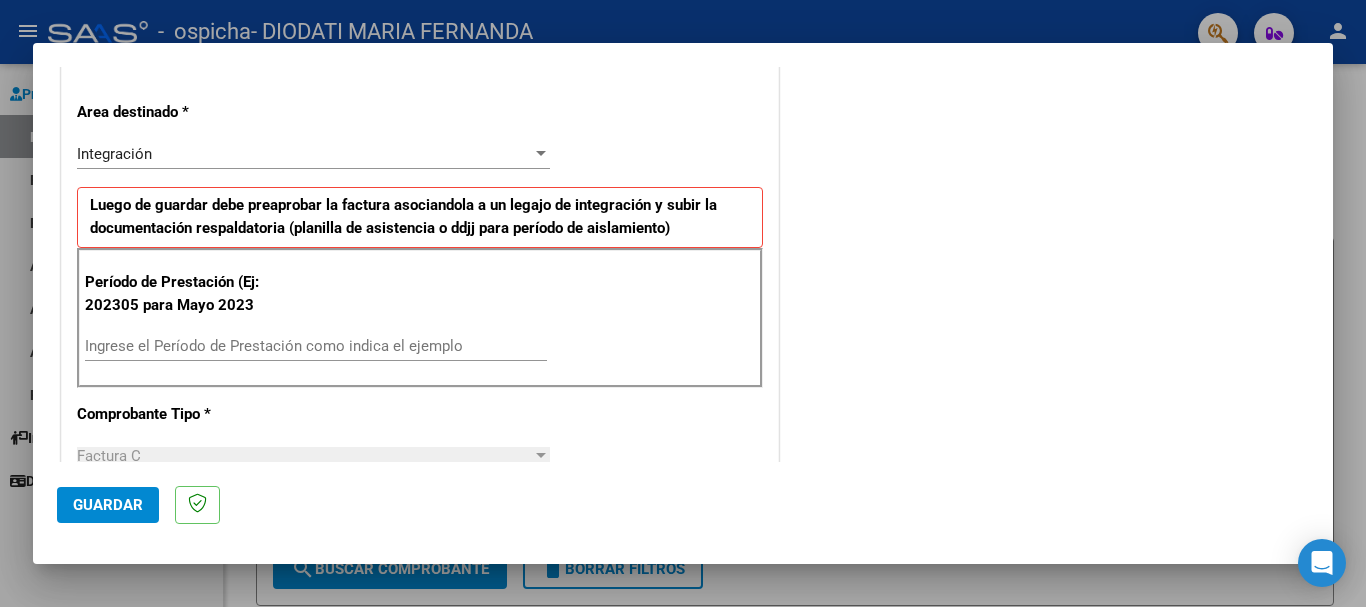 click on "Ingrese el Período de Prestación como indica el ejemplo" at bounding box center (316, 346) 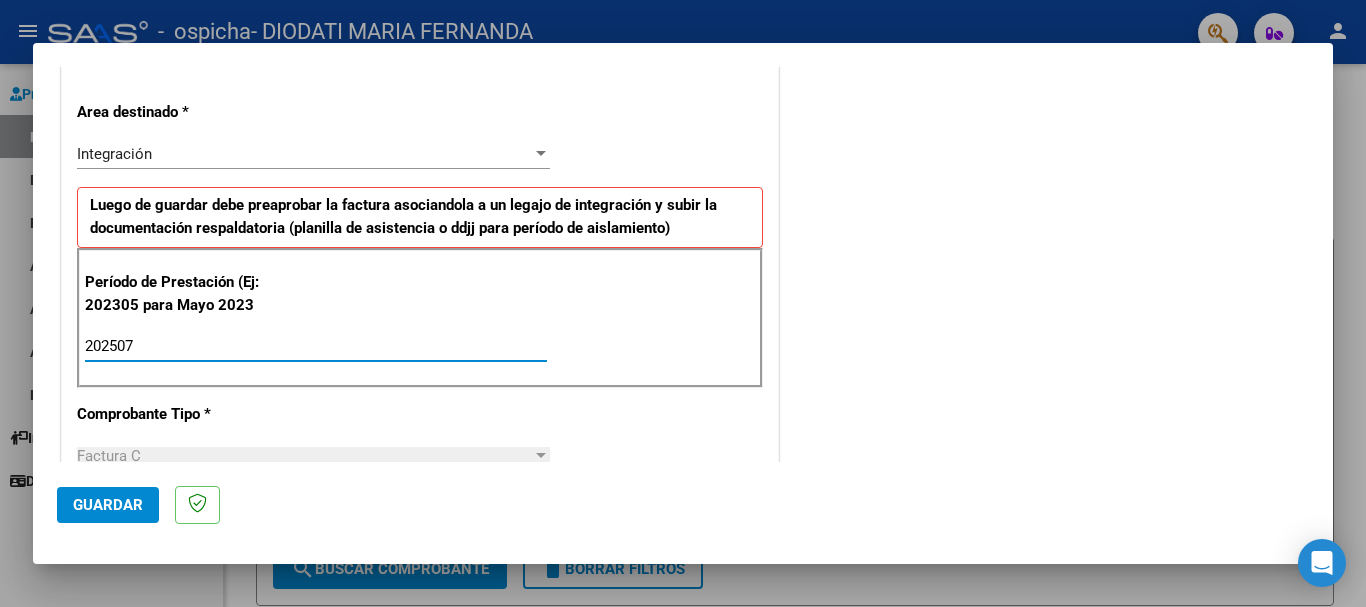 scroll, scrollTop: 500, scrollLeft: 0, axis: vertical 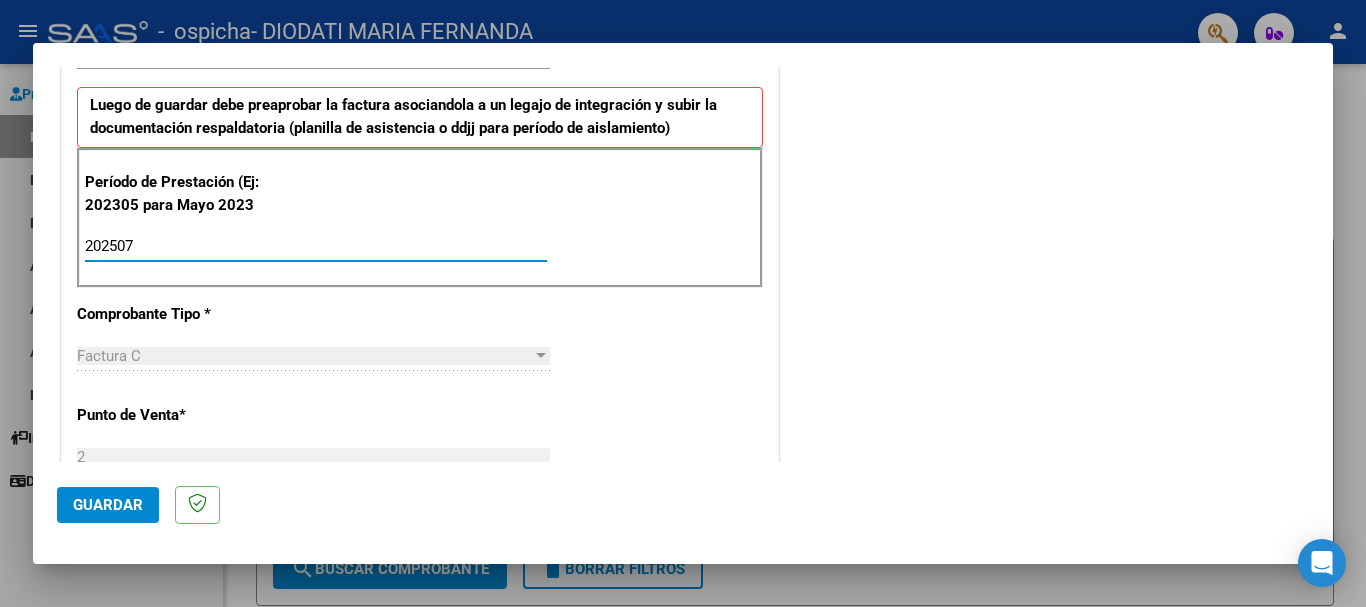 type on "202507" 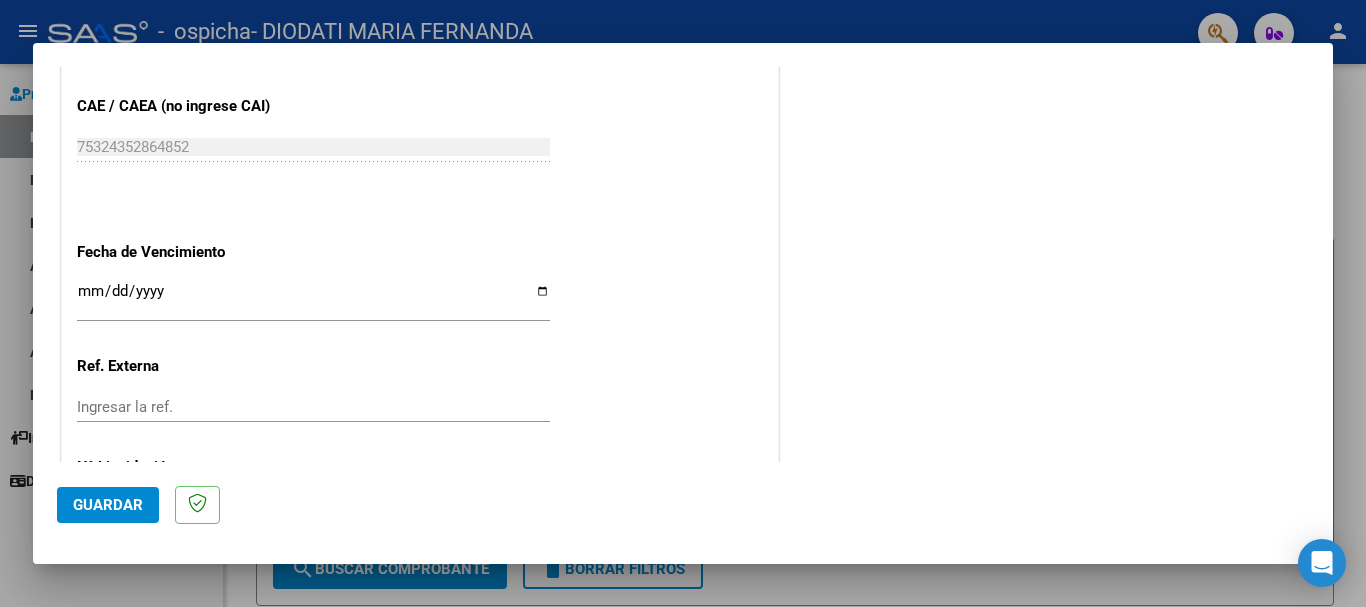 scroll, scrollTop: 1127, scrollLeft: 0, axis: vertical 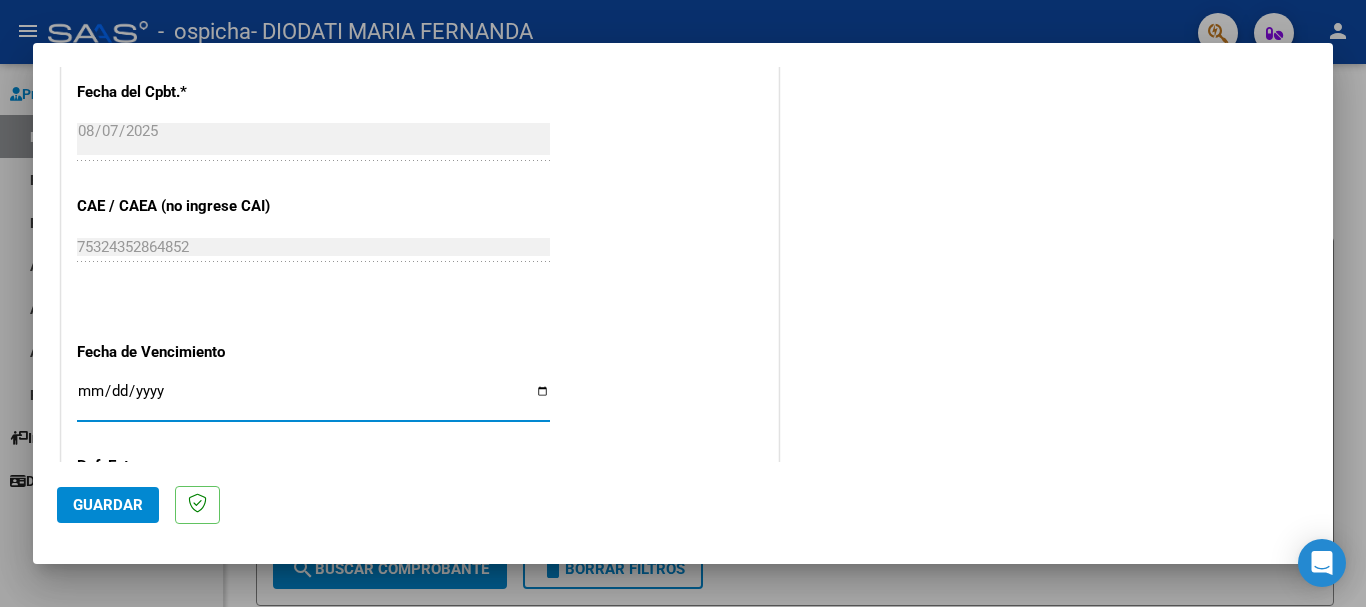 click on "Ingresar la fecha" at bounding box center (313, 399) 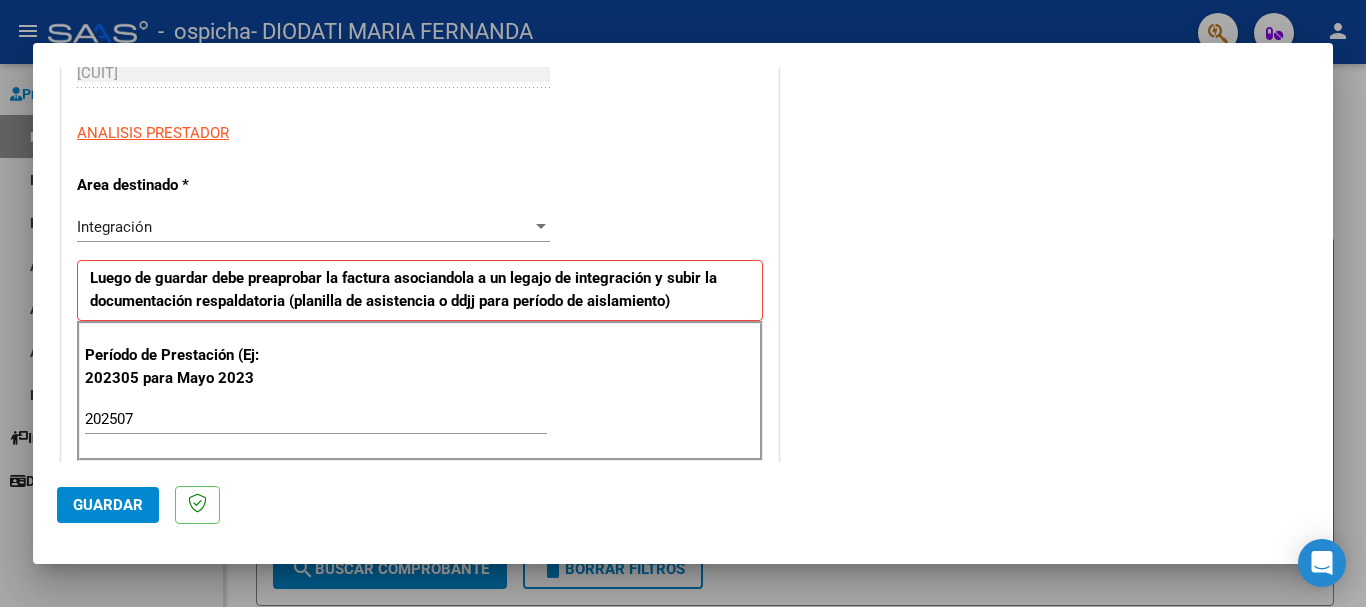 scroll, scrollTop: 0, scrollLeft: 0, axis: both 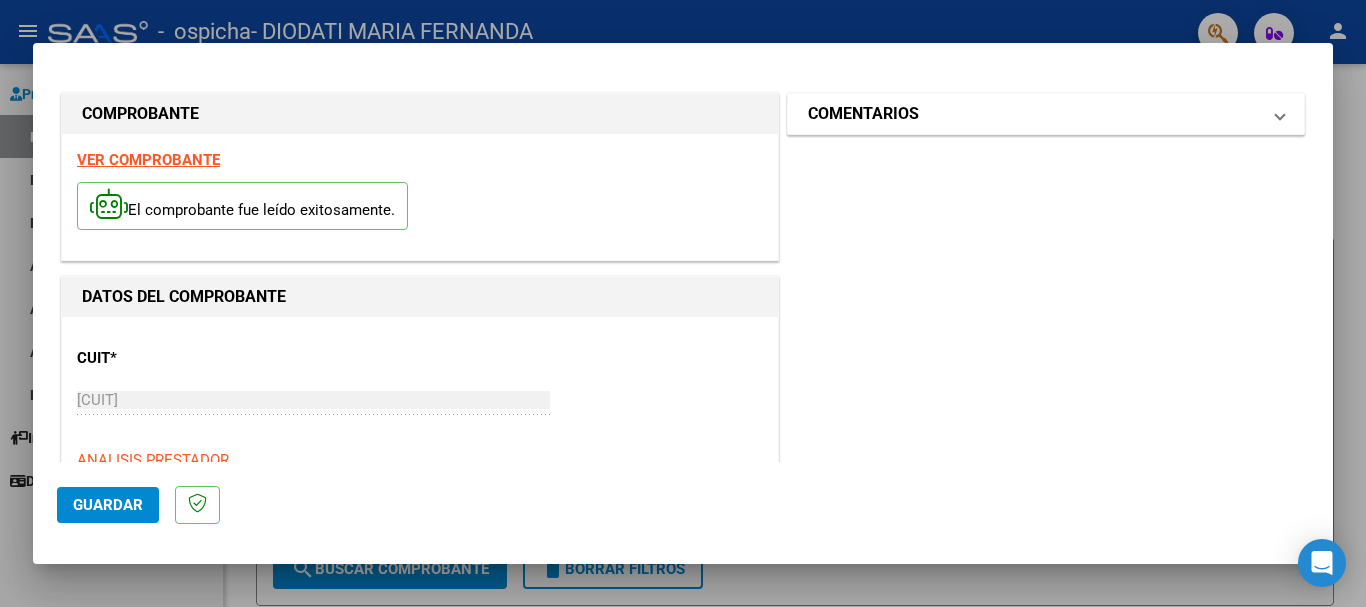click on "COMENTARIOS" at bounding box center [1034, 114] 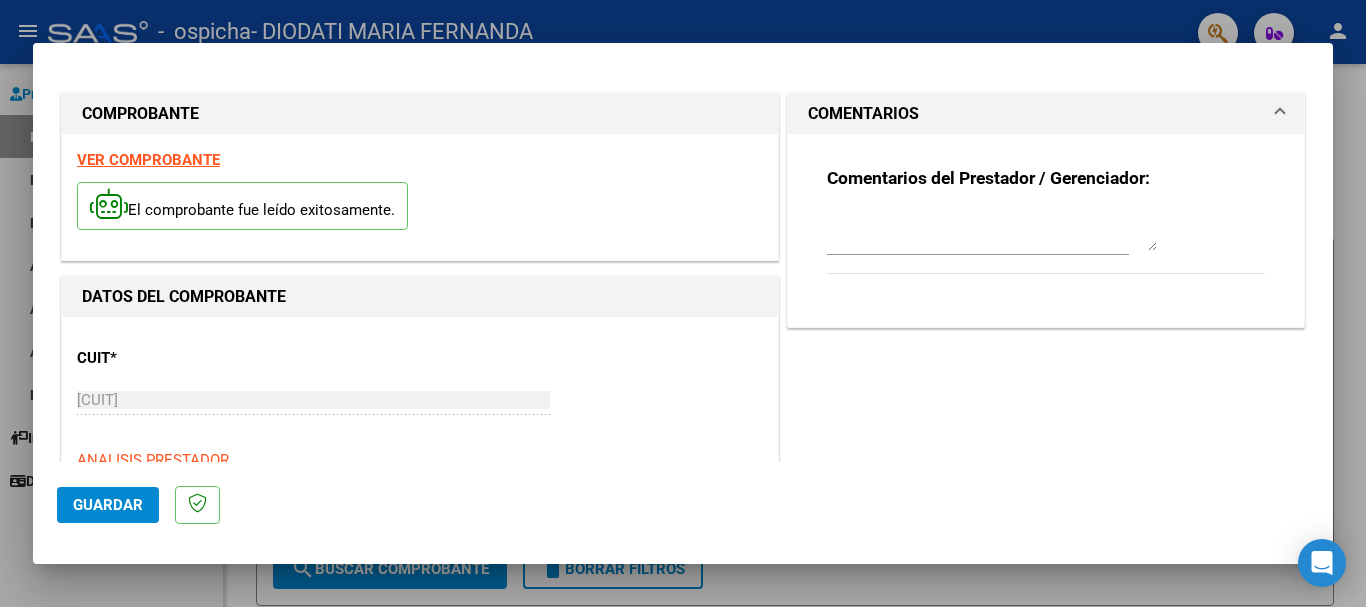 click on "Guardar" 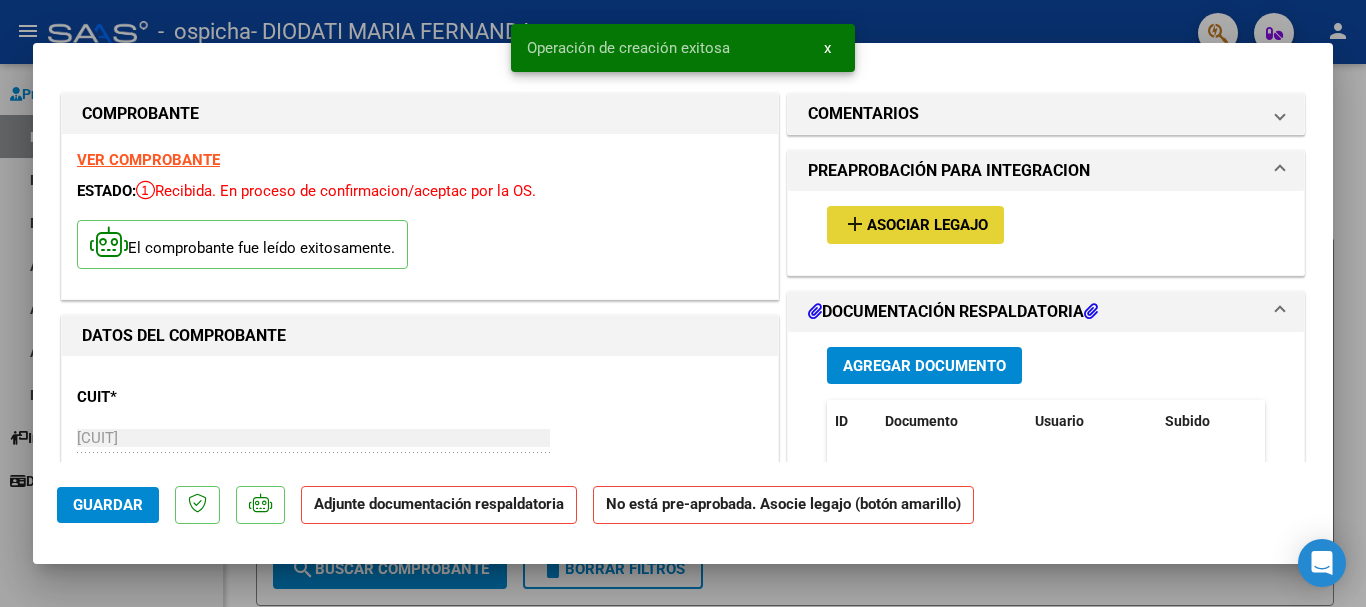click on "add Asociar Legajo" at bounding box center [915, 224] 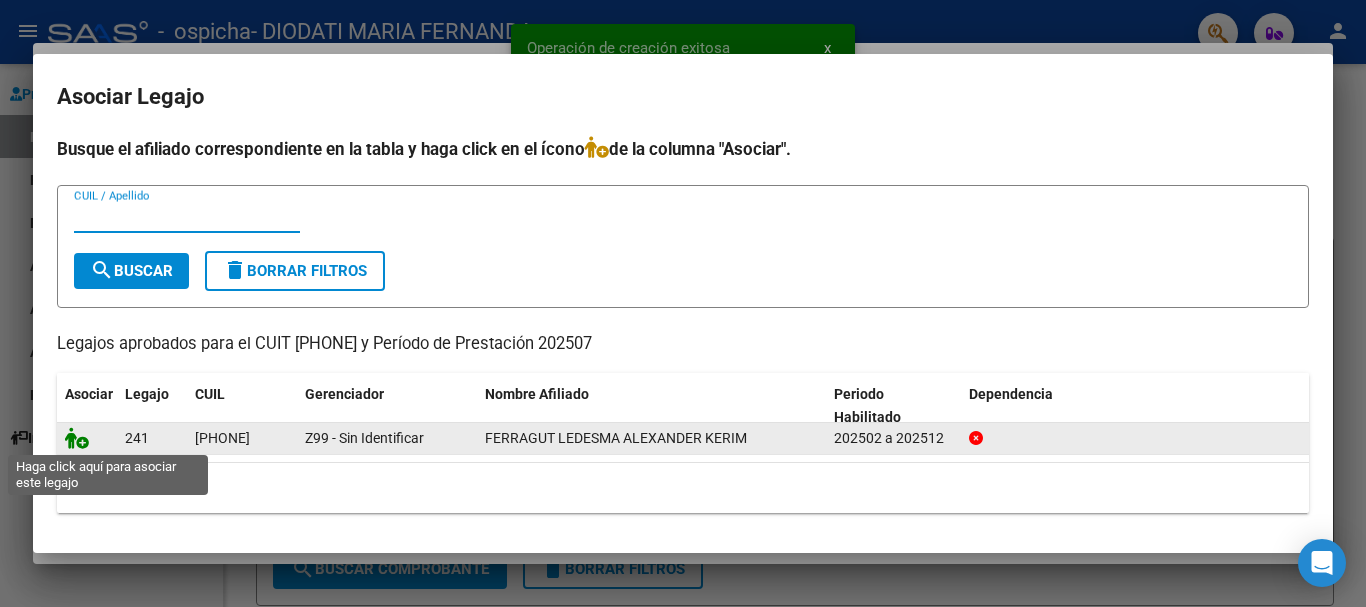 click 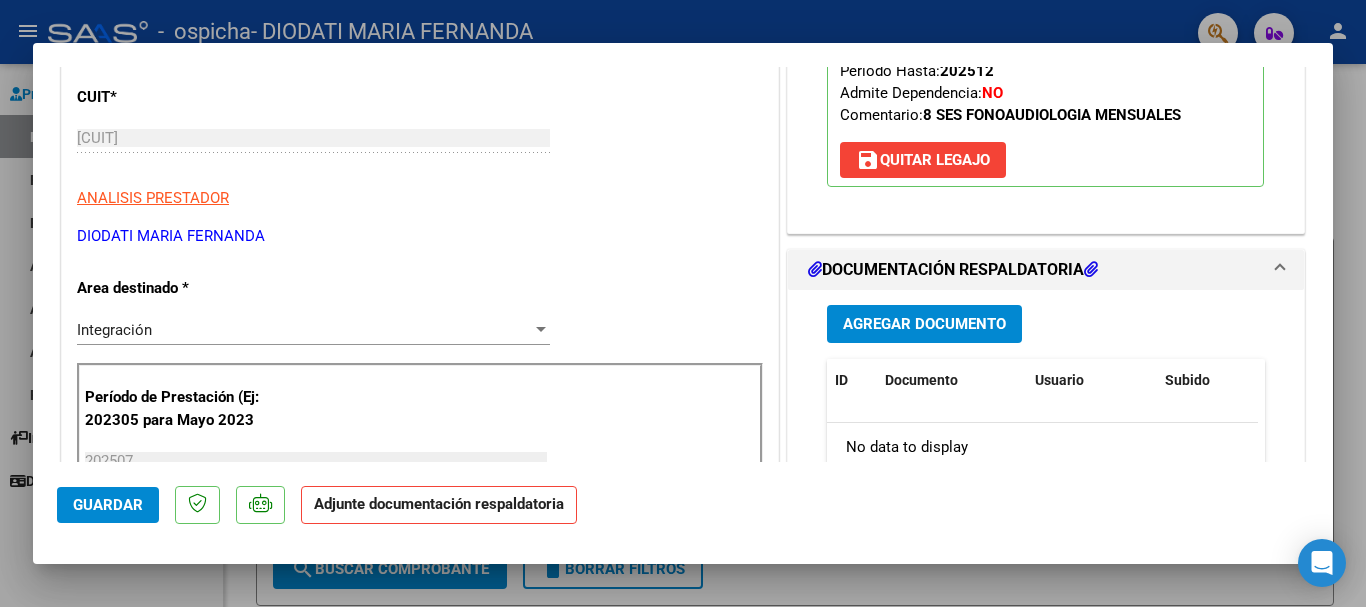 scroll, scrollTop: 400, scrollLeft: 0, axis: vertical 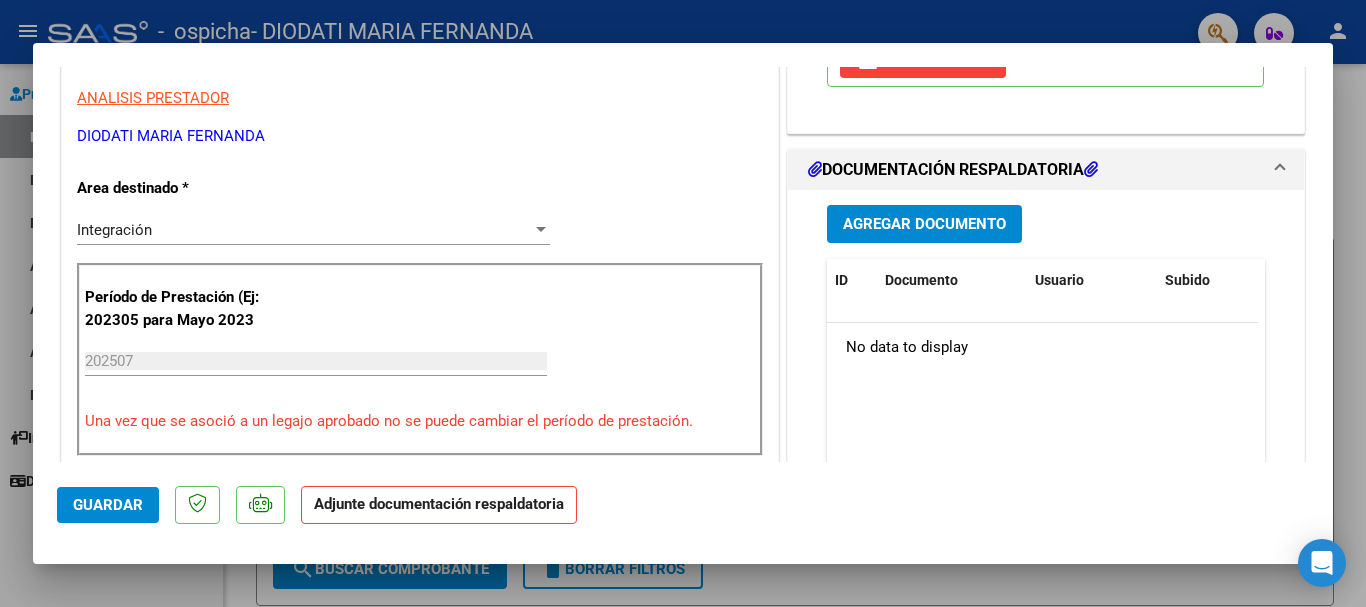 click on "Agregar Documento" at bounding box center [924, 225] 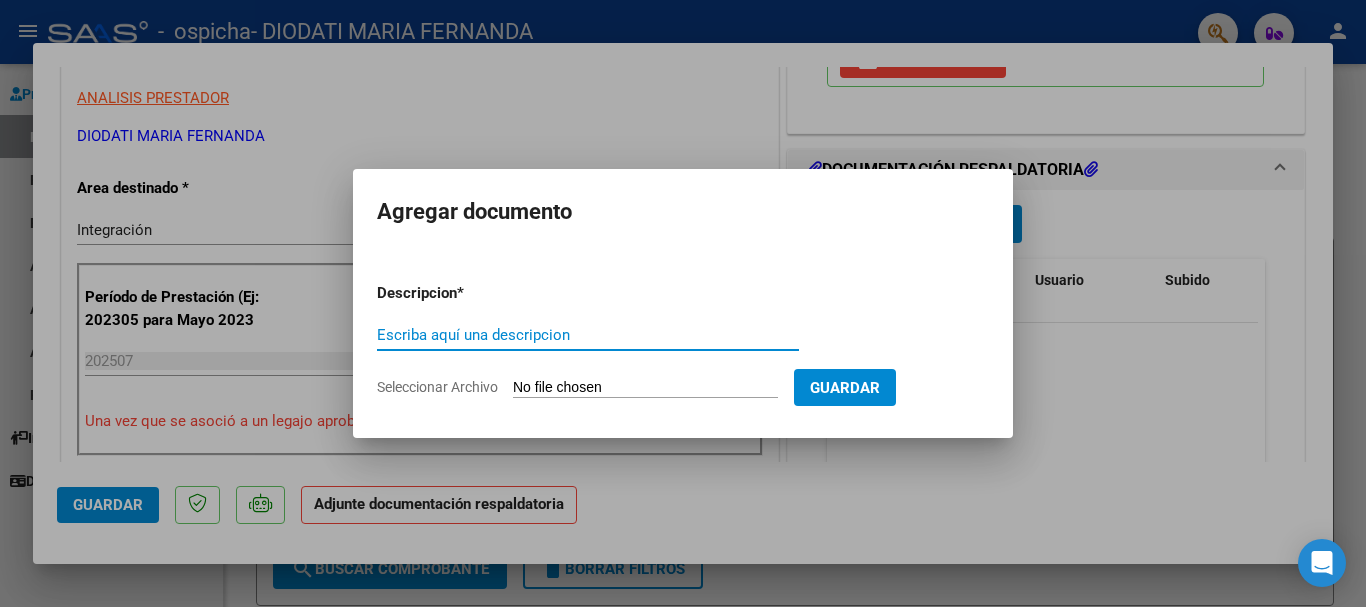 click on "Escriba aquí una descripcion" at bounding box center [588, 335] 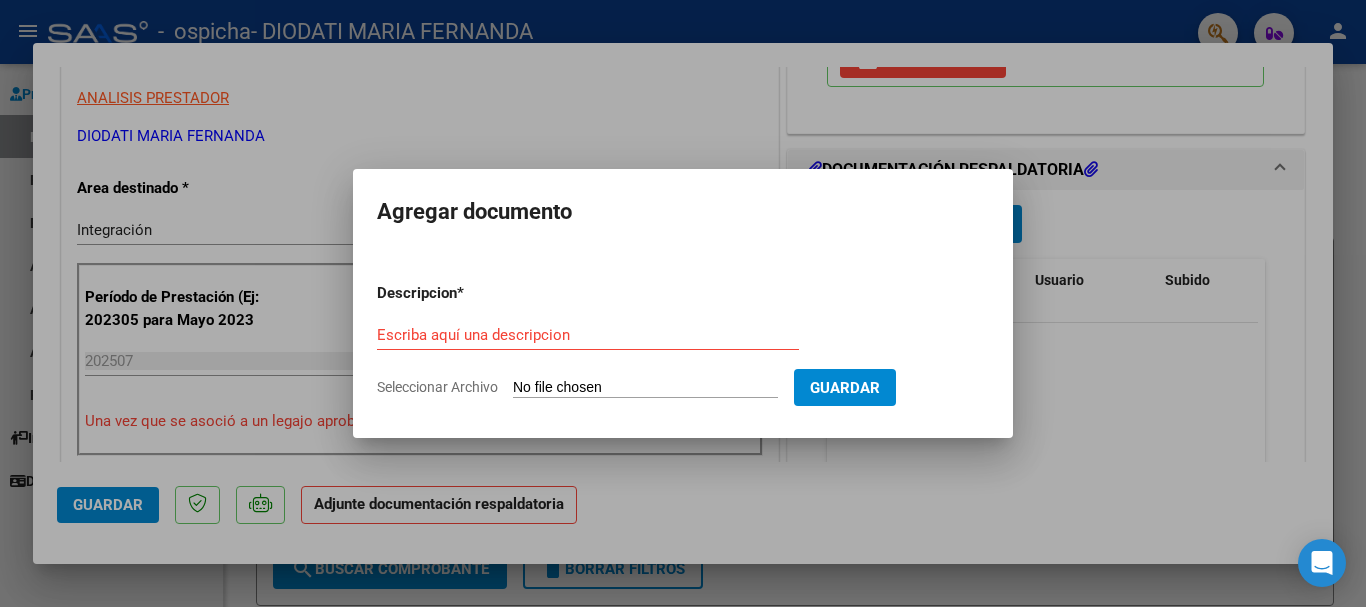 type on "C:\fakepath\AUTORIZACION FERRAGUT.pdf" 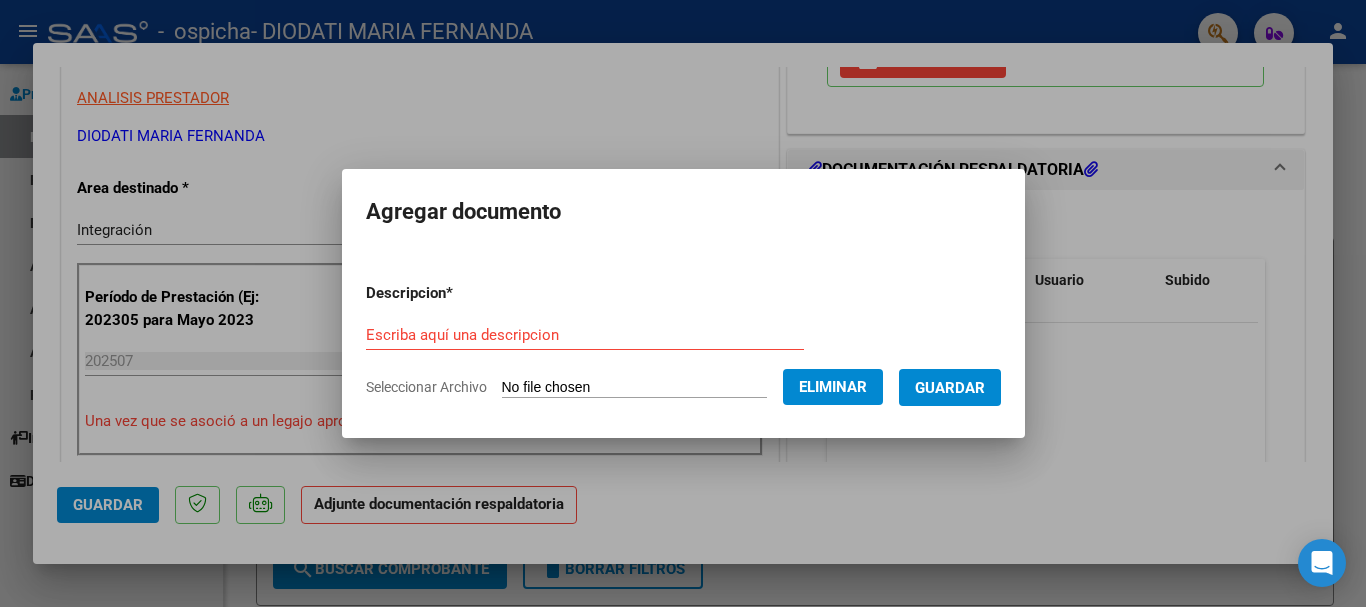 click on "Escriba aquí una descripcion" at bounding box center (585, 335) 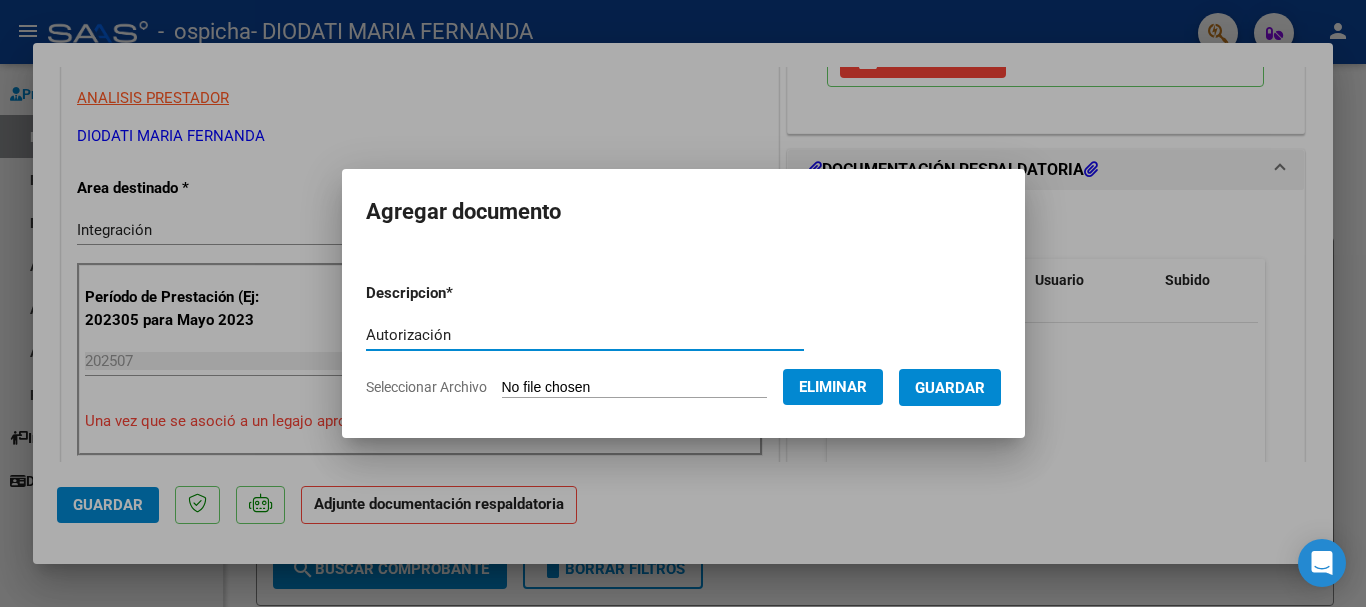 type on "Autorización" 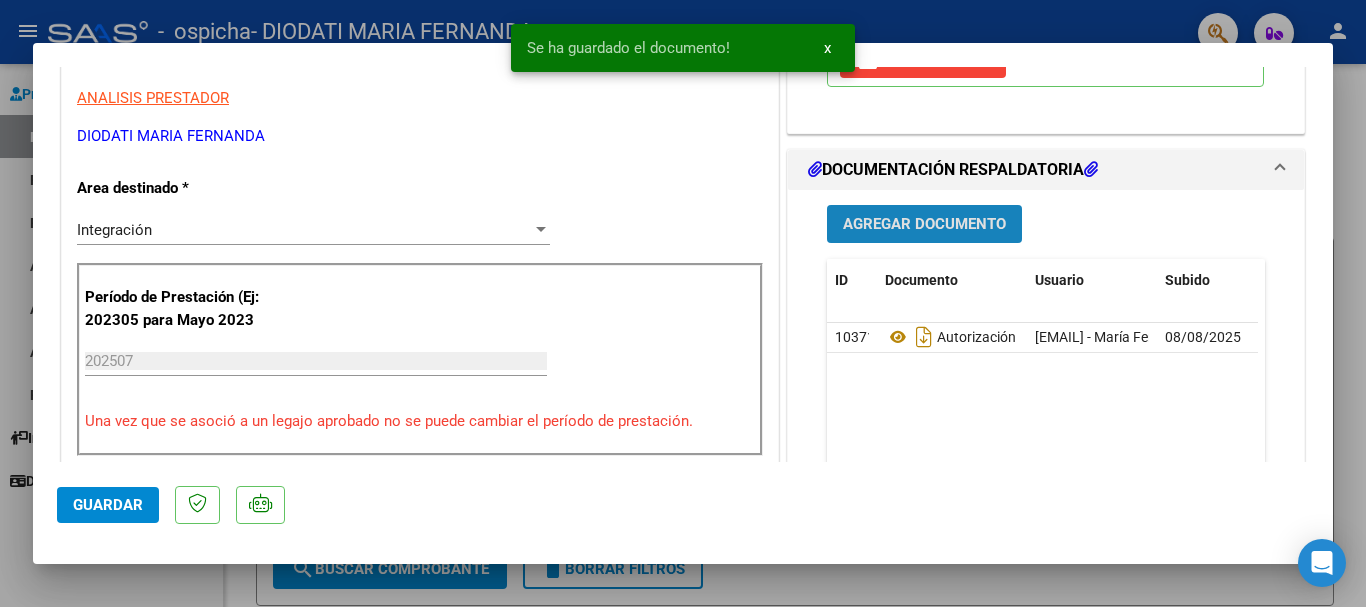 click on "Agregar Documento" at bounding box center [924, 225] 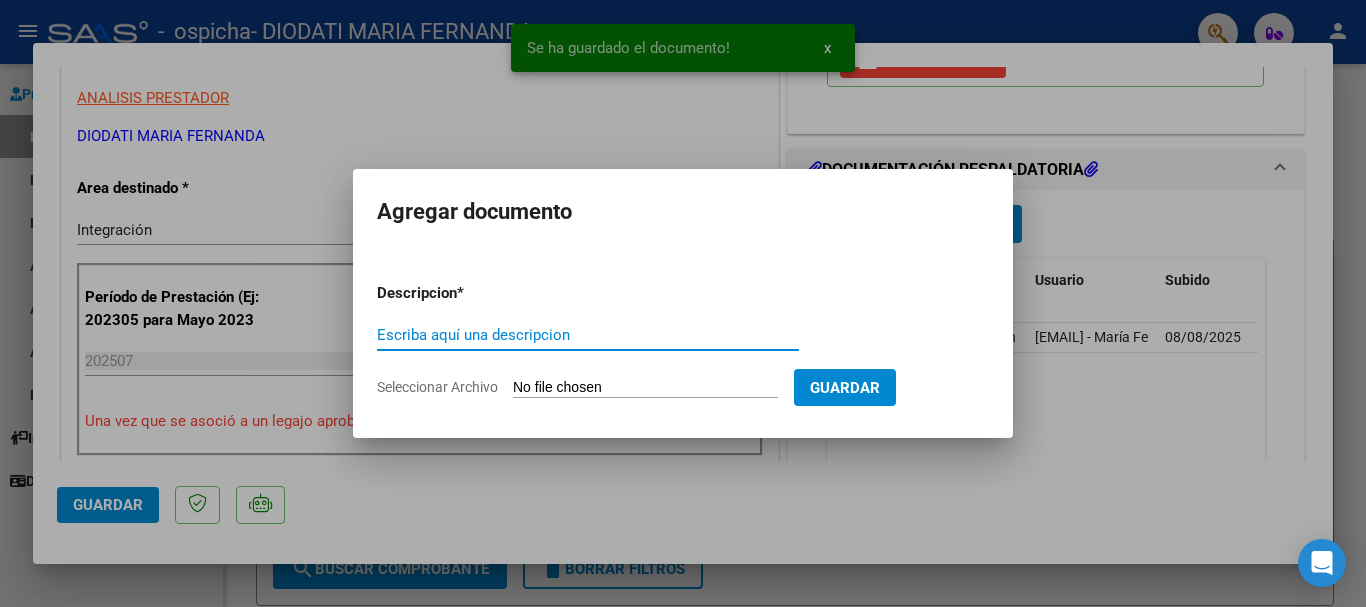 click on "Seleccionar Archivo" at bounding box center [645, 388] 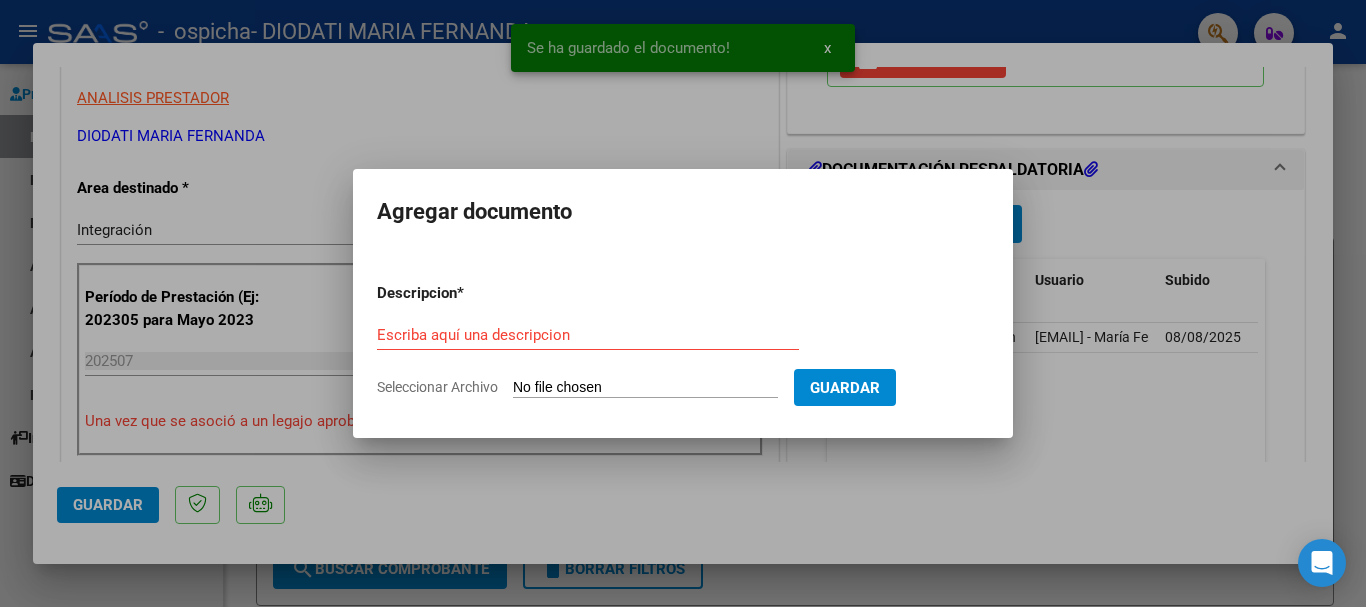 type on "C:\fakepath\FERRAGUT ALEXANDER.pdf" 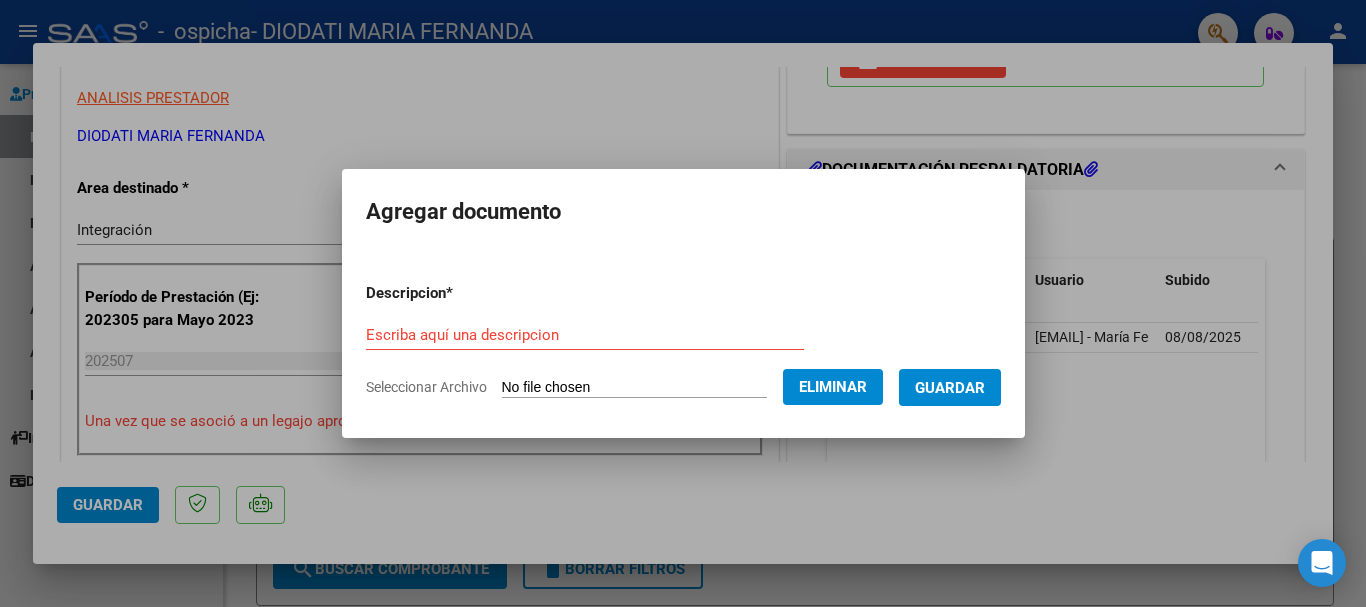 click on "Escriba aquí una descripcion" at bounding box center [585, 335] 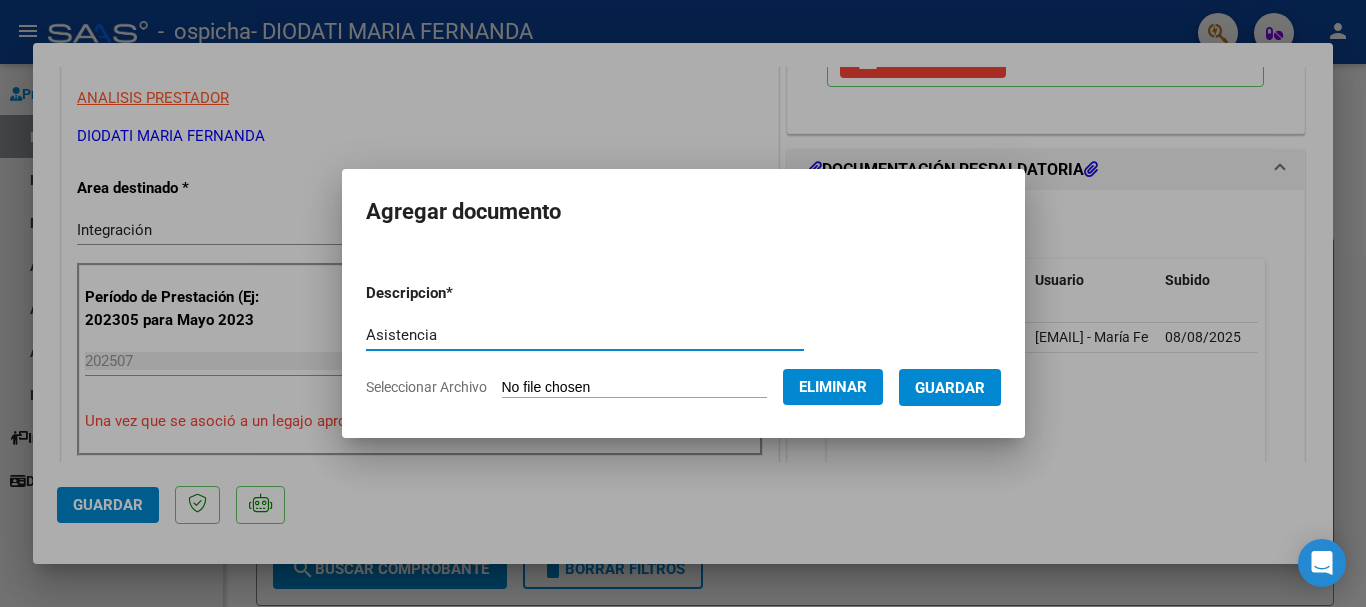 type on "Asistencia" 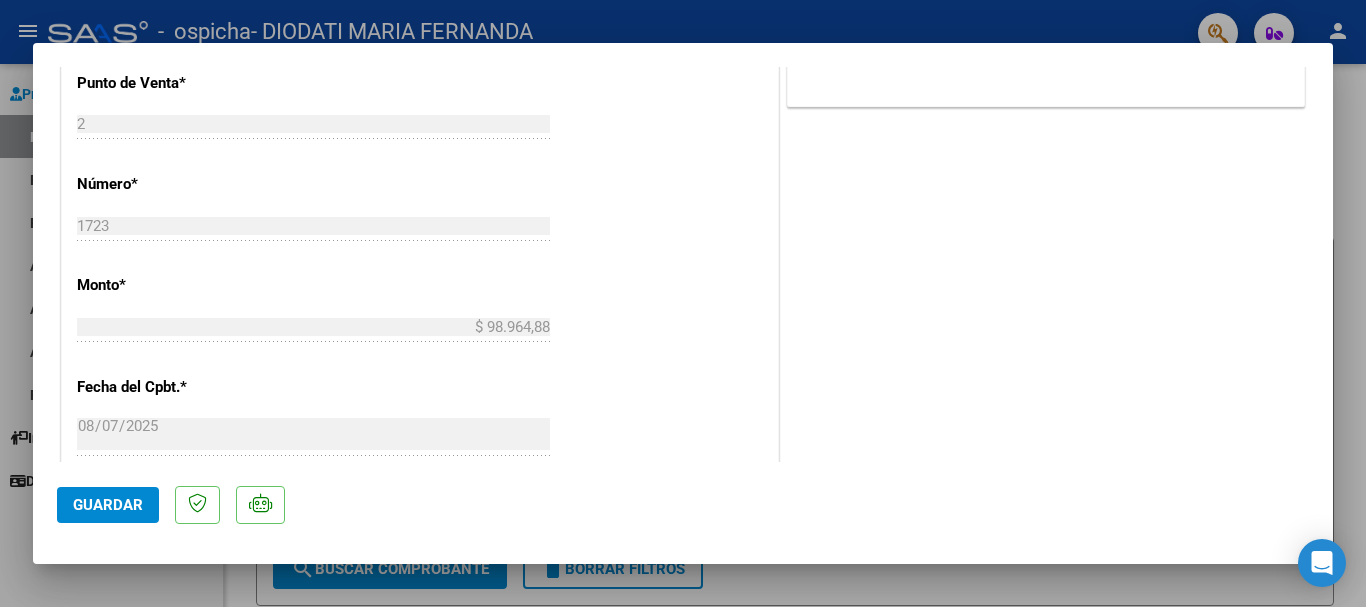scroll, scrollTop: 1395, scrollLeft: 0, axis: vertical 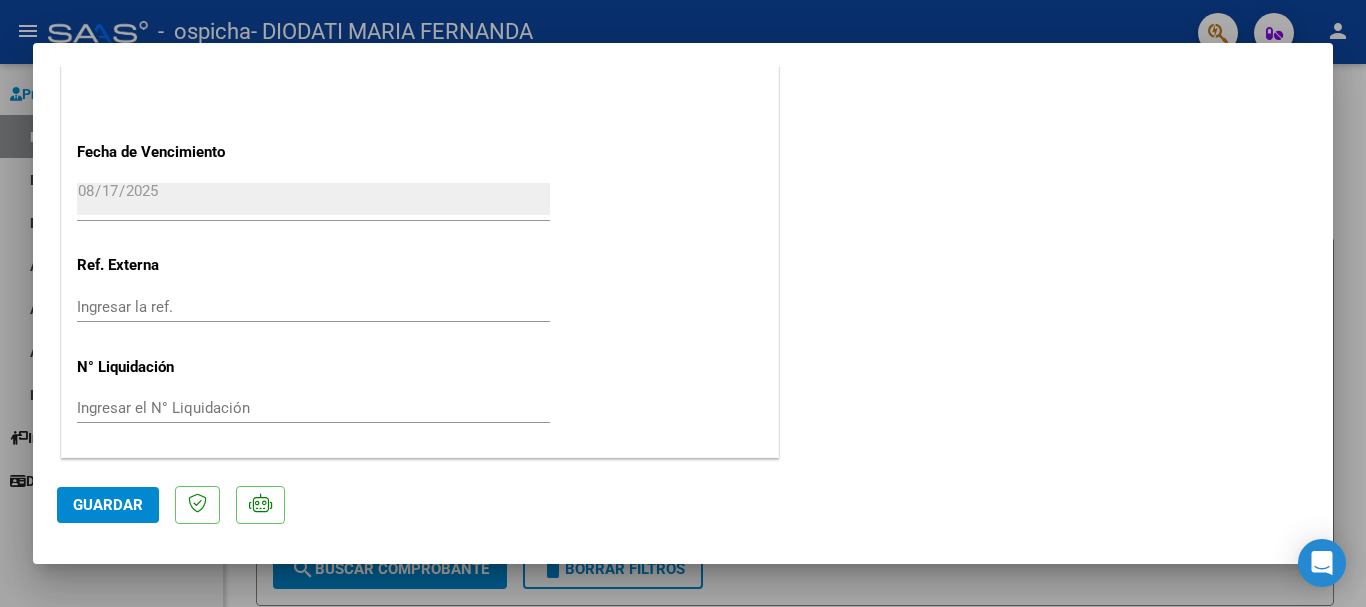 click on "Guardar" 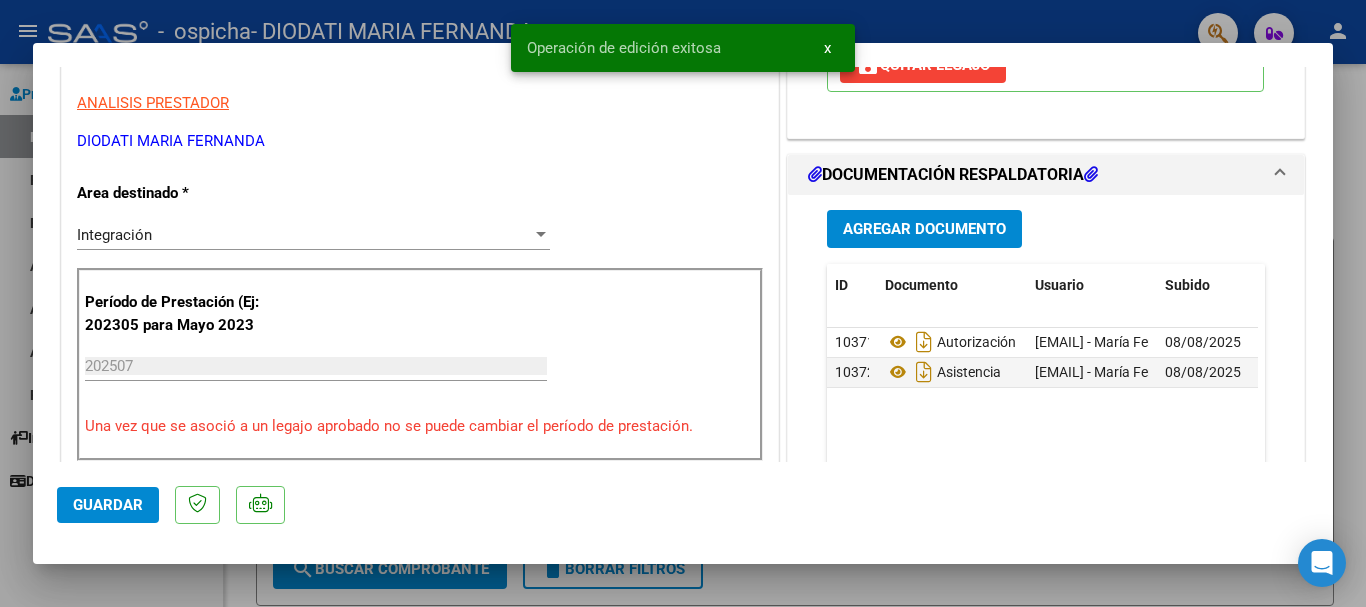 scroll, scrollTop: 0, scrollLeft: 0, axis: both 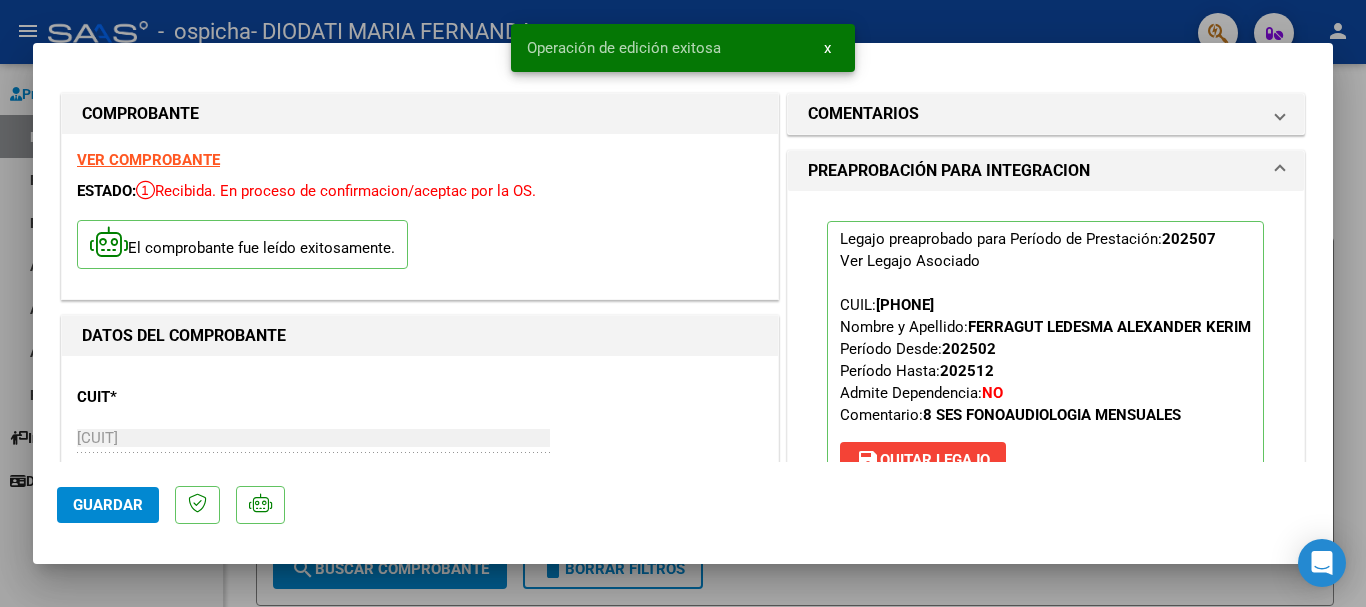 click at bounding box center (683, 303) 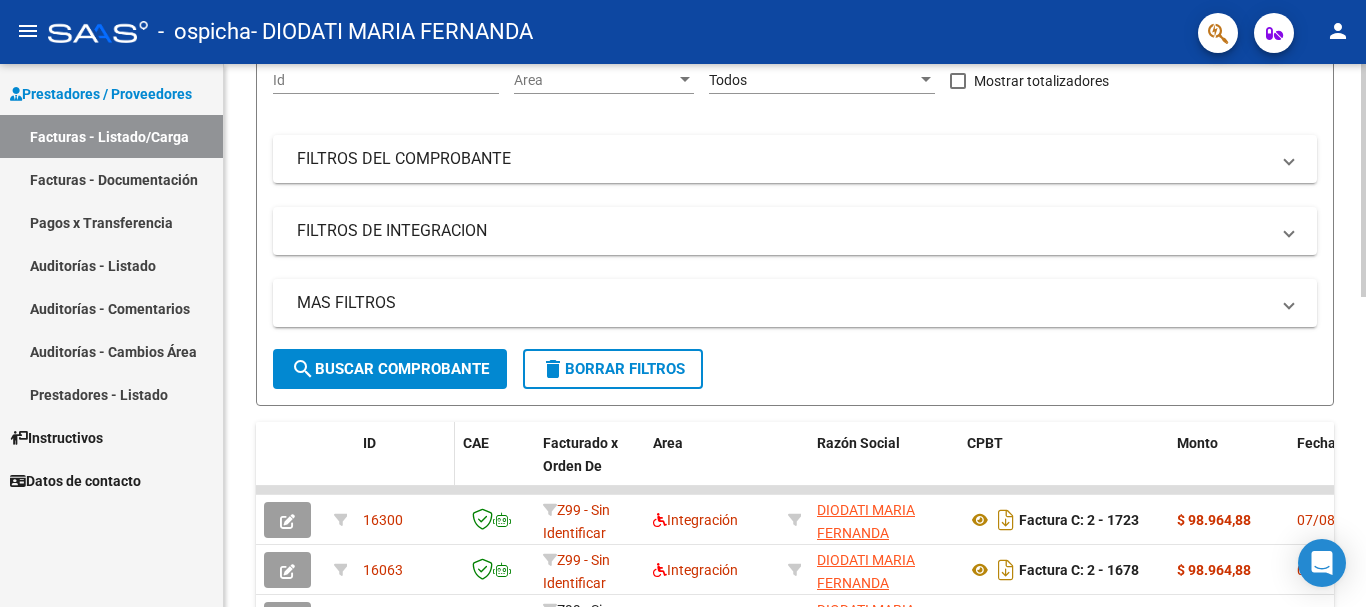 scroll, scrollTop: 400, scrollLeft: 0, axis: vertical 